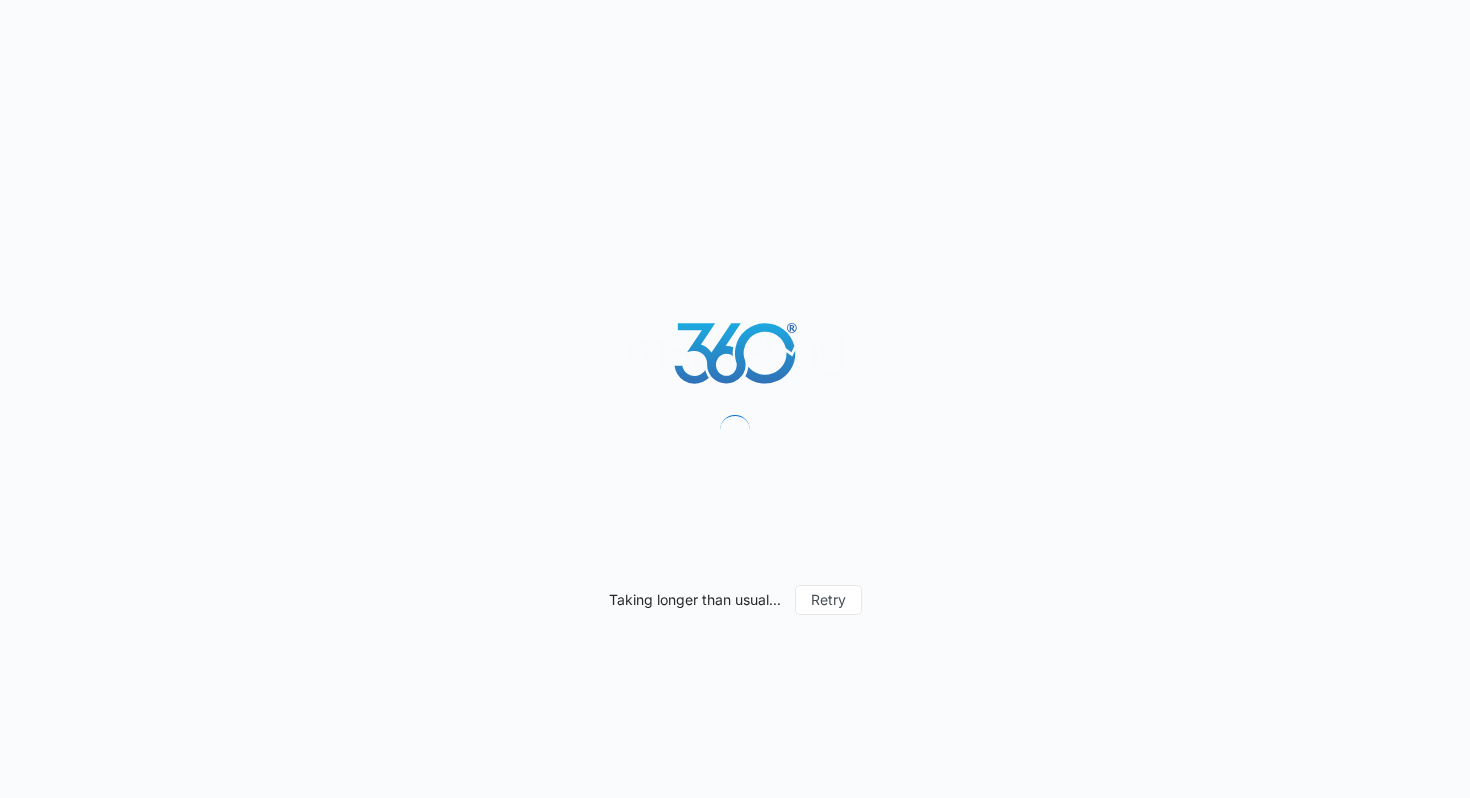 scroll, scrollTop: 0, scrollLeft: 0, axis: both 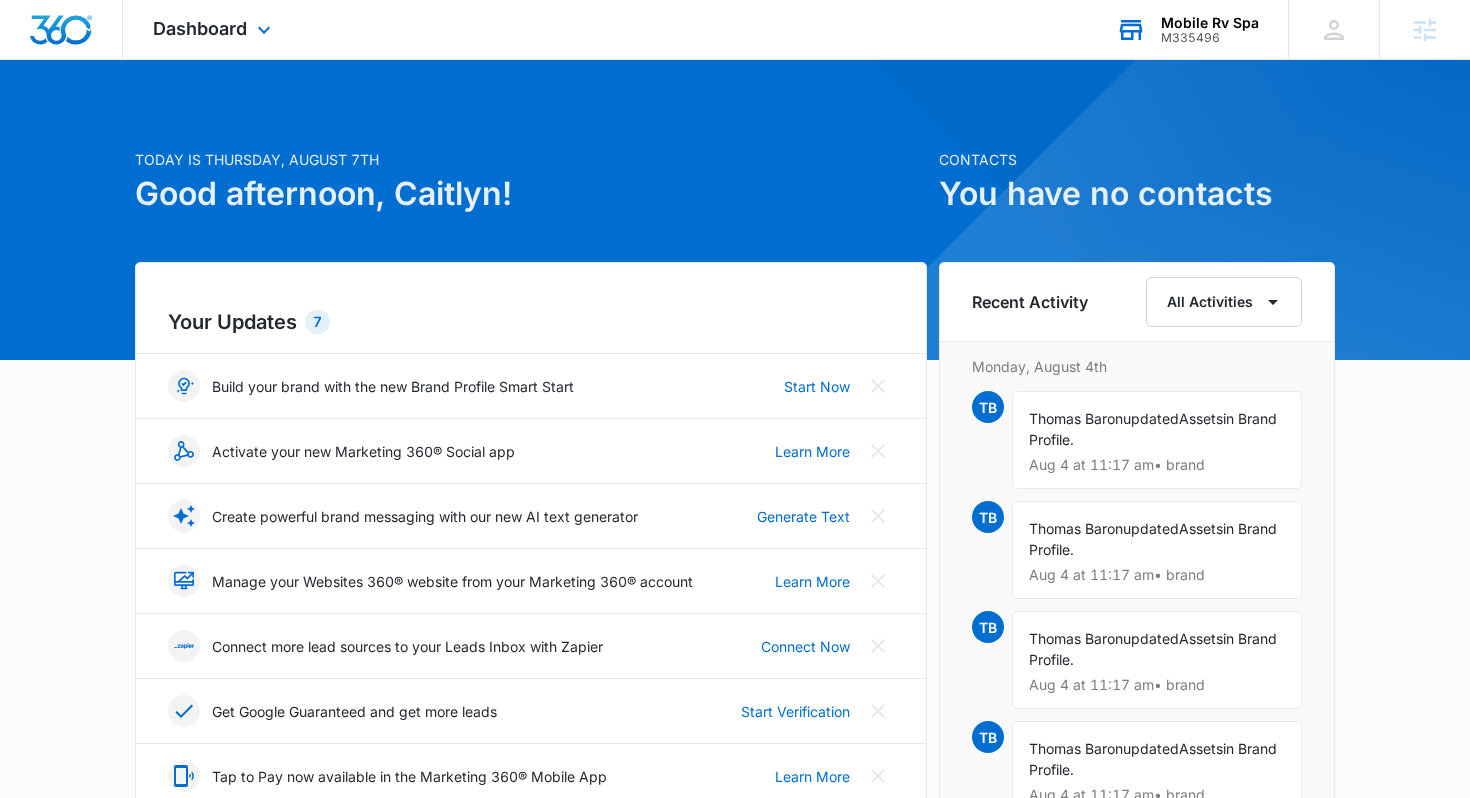 click on "M335496" at bounding box center [1210, 38] 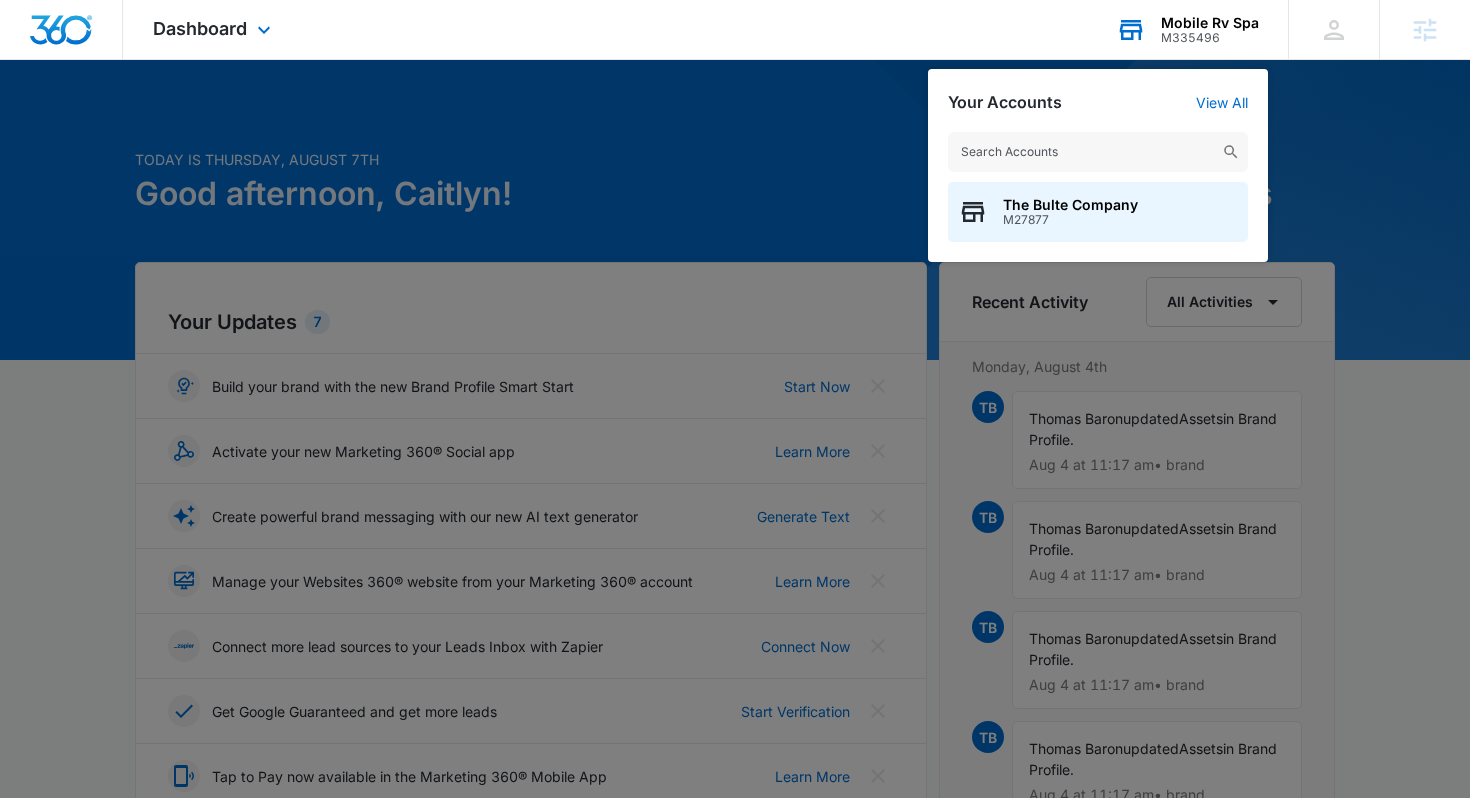 click at bounding box center [1098, 152] 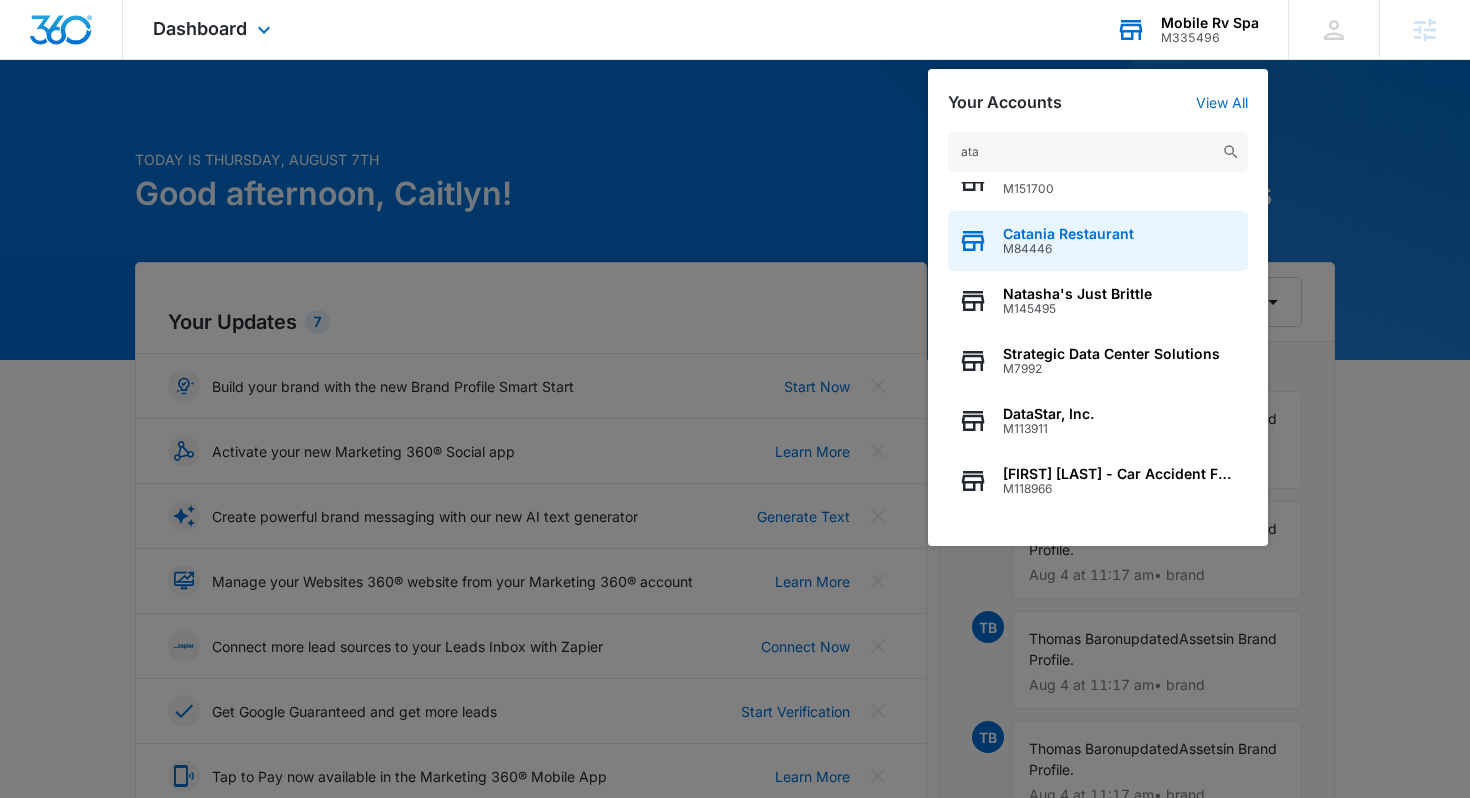 scroll, scrollTop: 256, scrollLeft: 0, axis: vertical 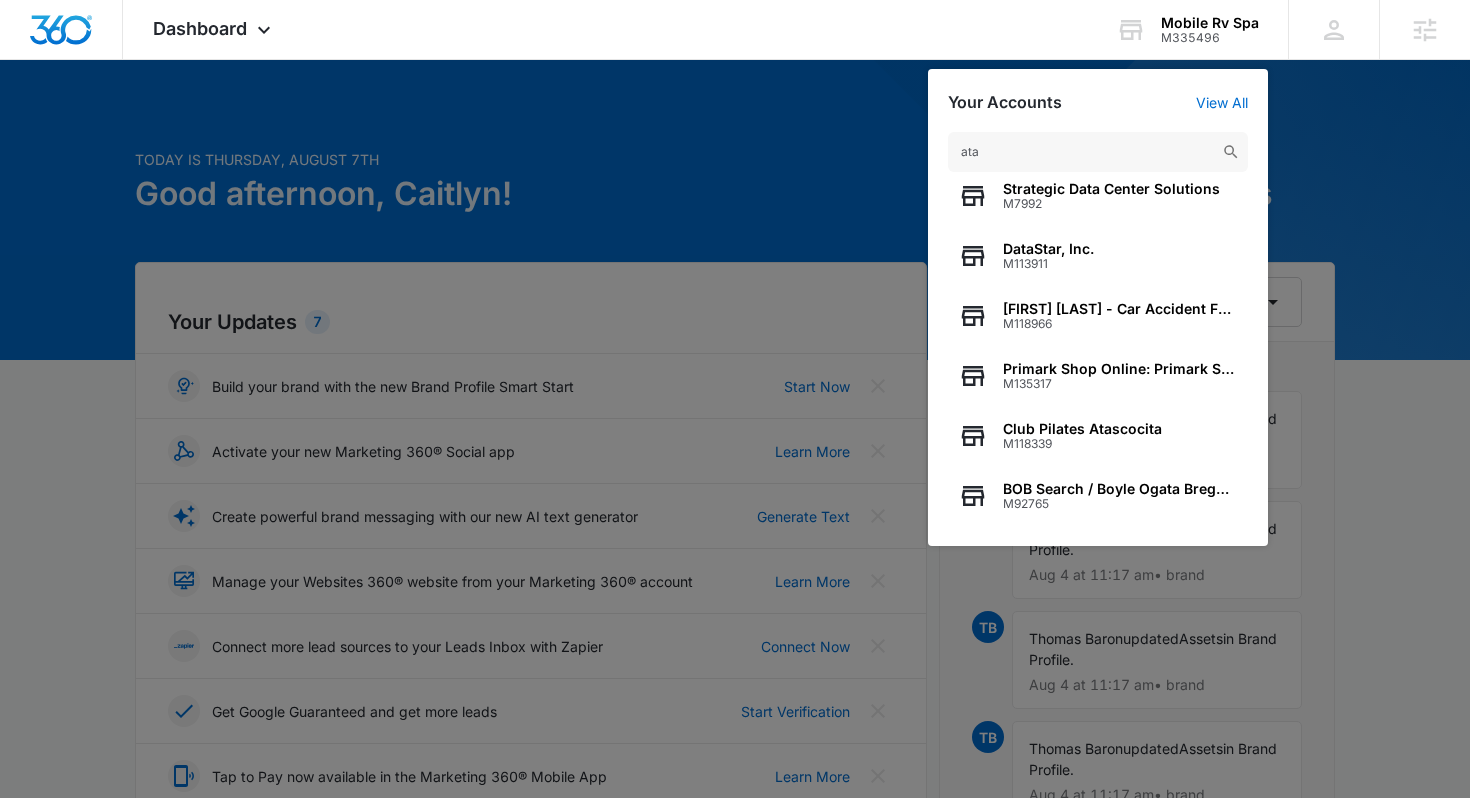 drag, startPoint x: 1024, startPoint y: 147, endPoint x: 784, endPoint y: 146, distance: 240.00209 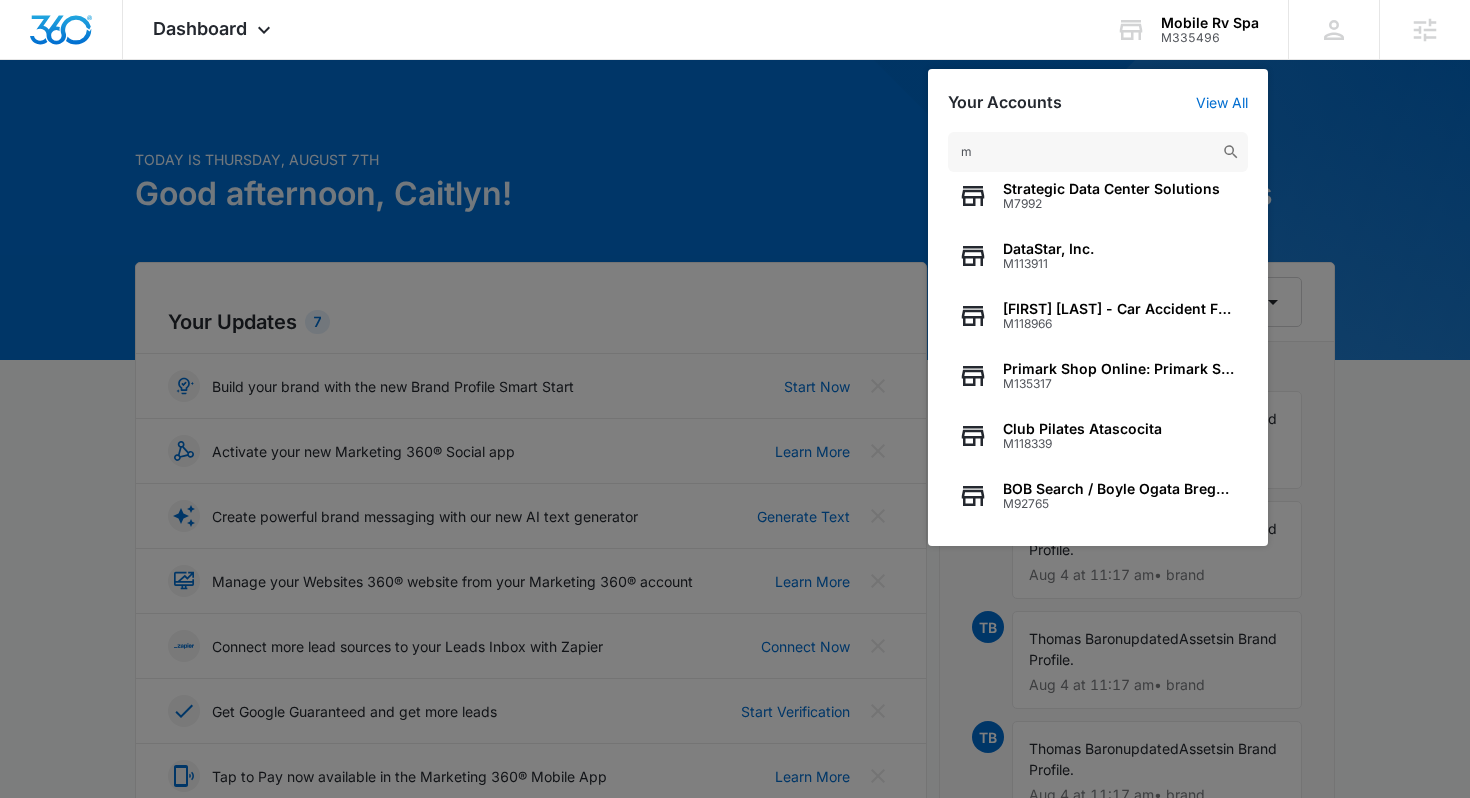 scroll, scrollTop: 0, scrollLeft: 0, axis: both 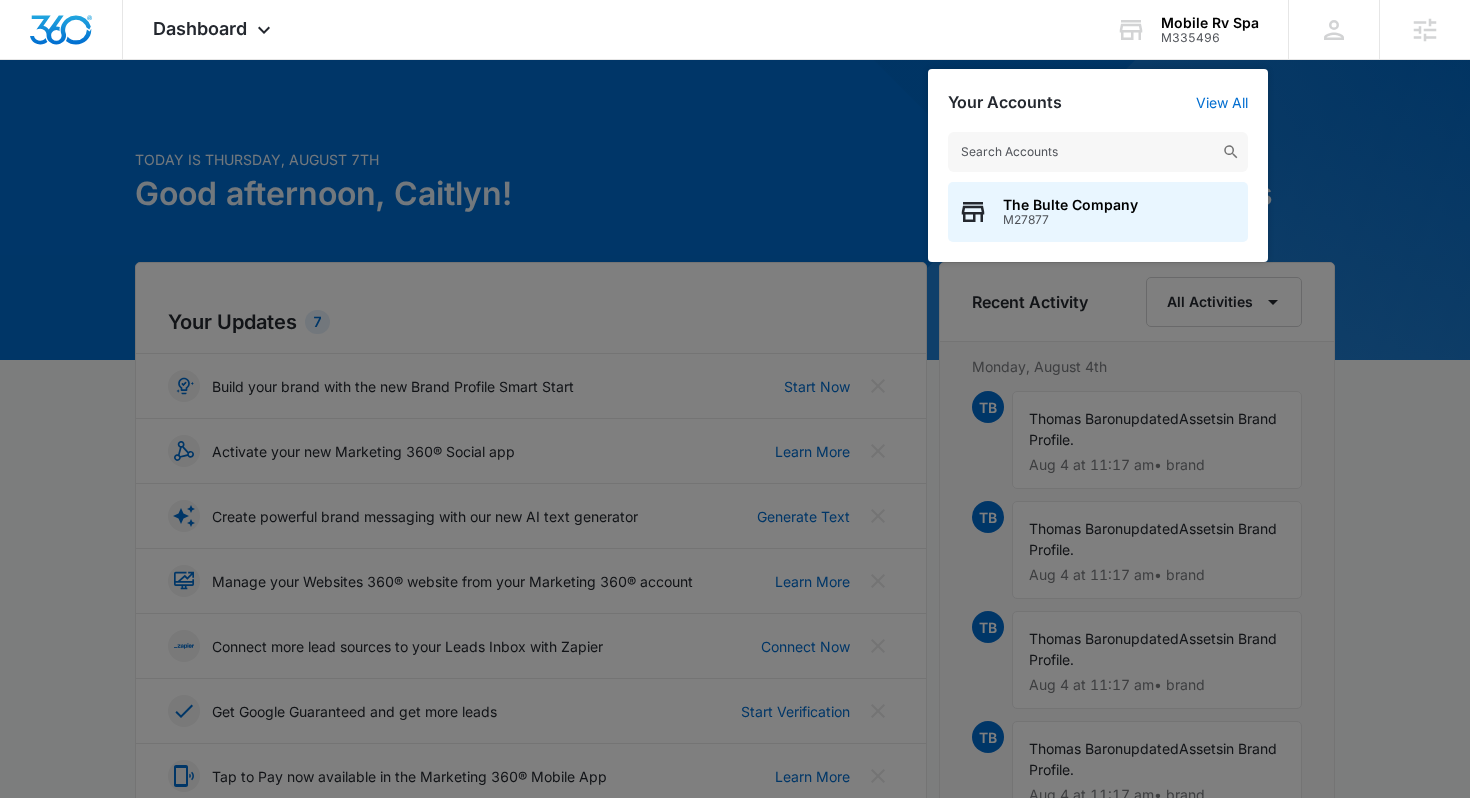 type on "m" 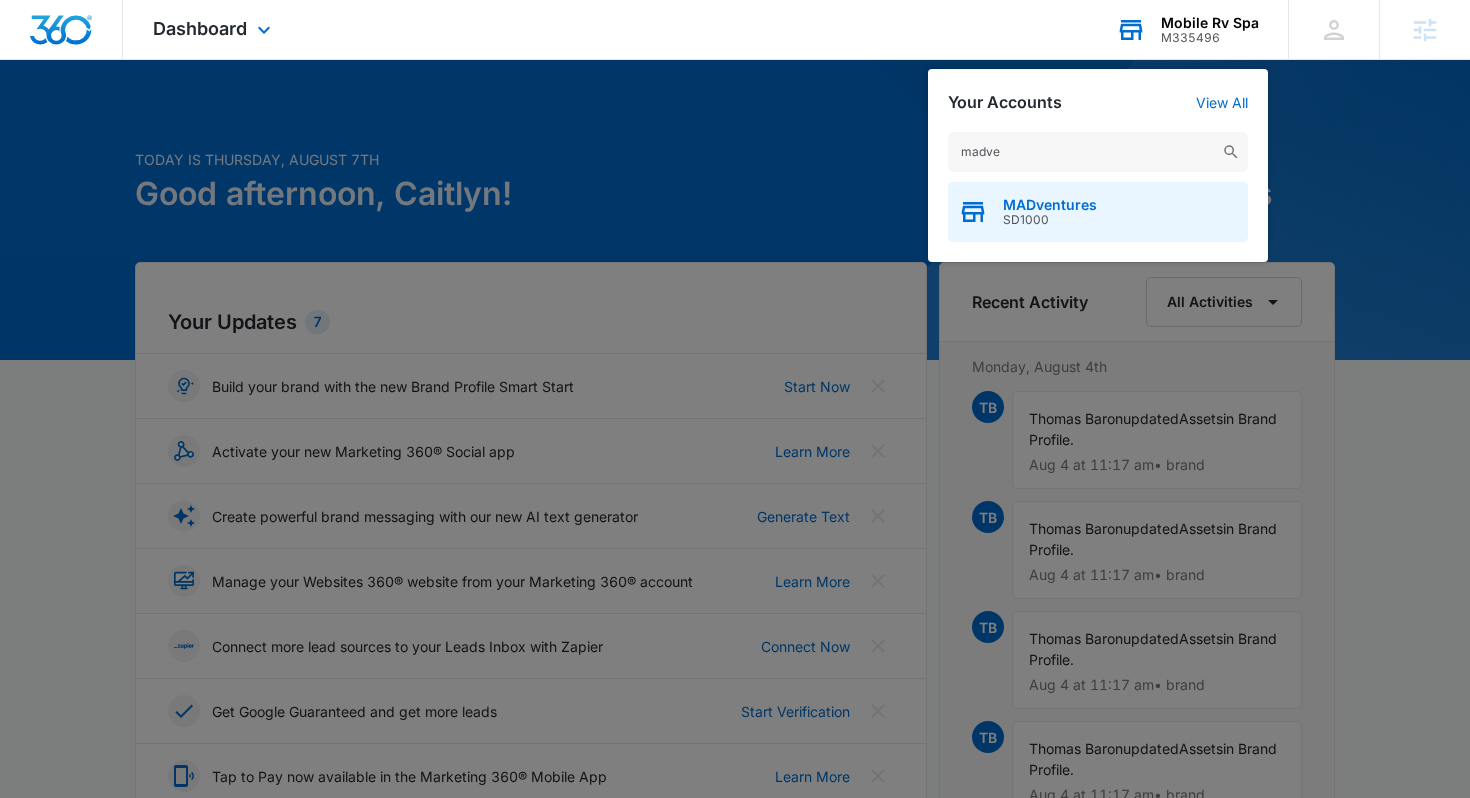 type on "madve" 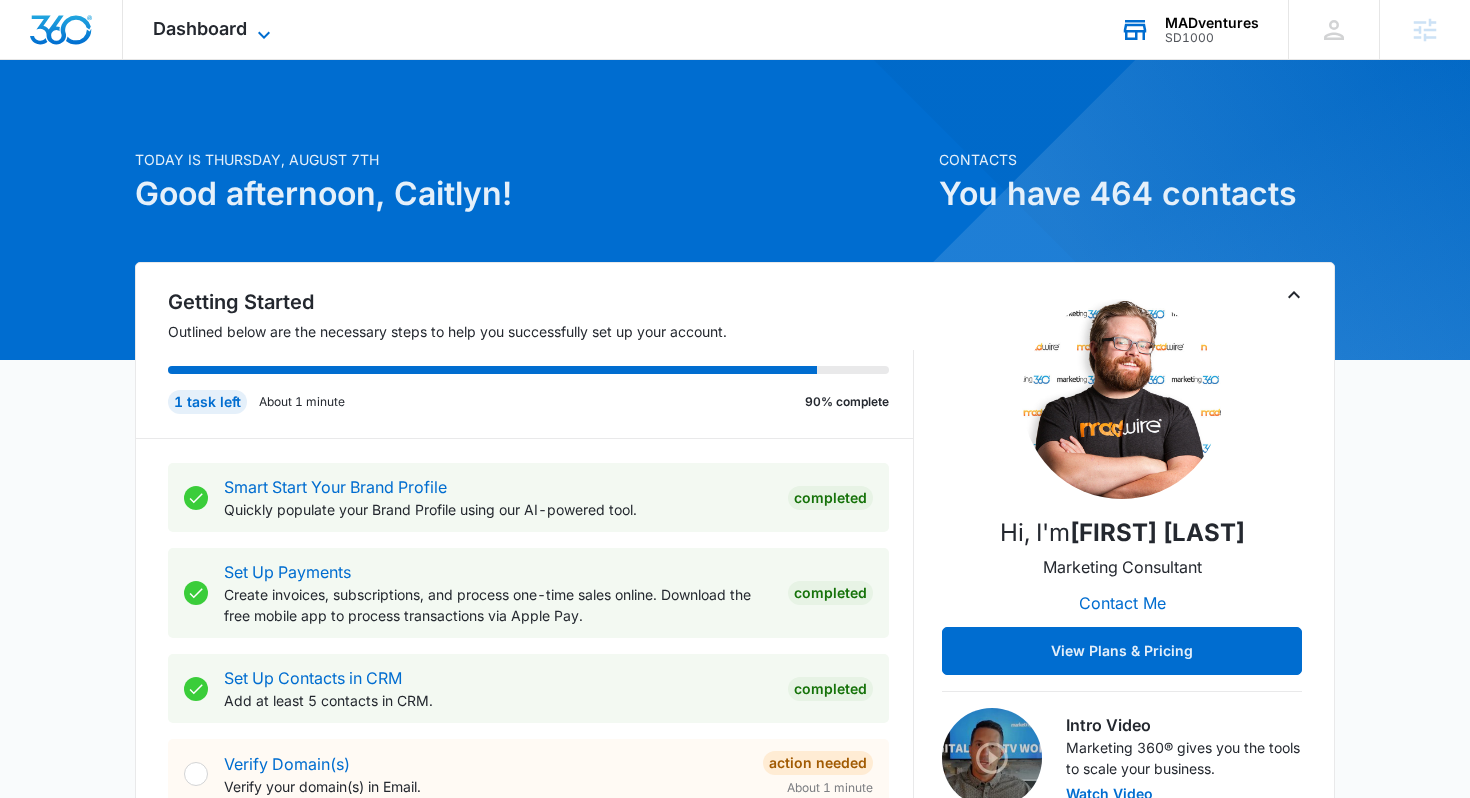click on "Dashboard" at bounding box center (200, 28) 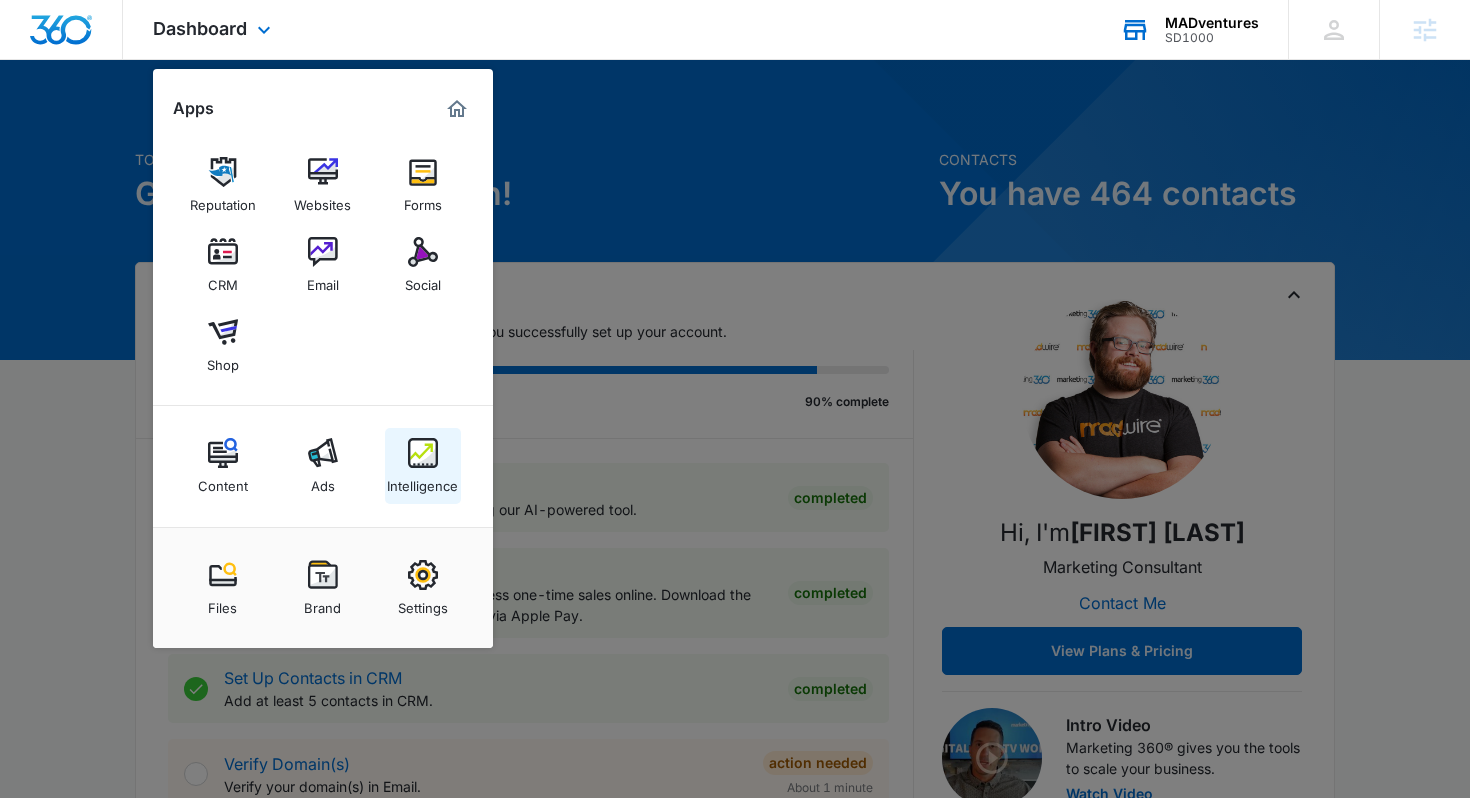 click on "Intelligence" at bounding box center (422, 481) 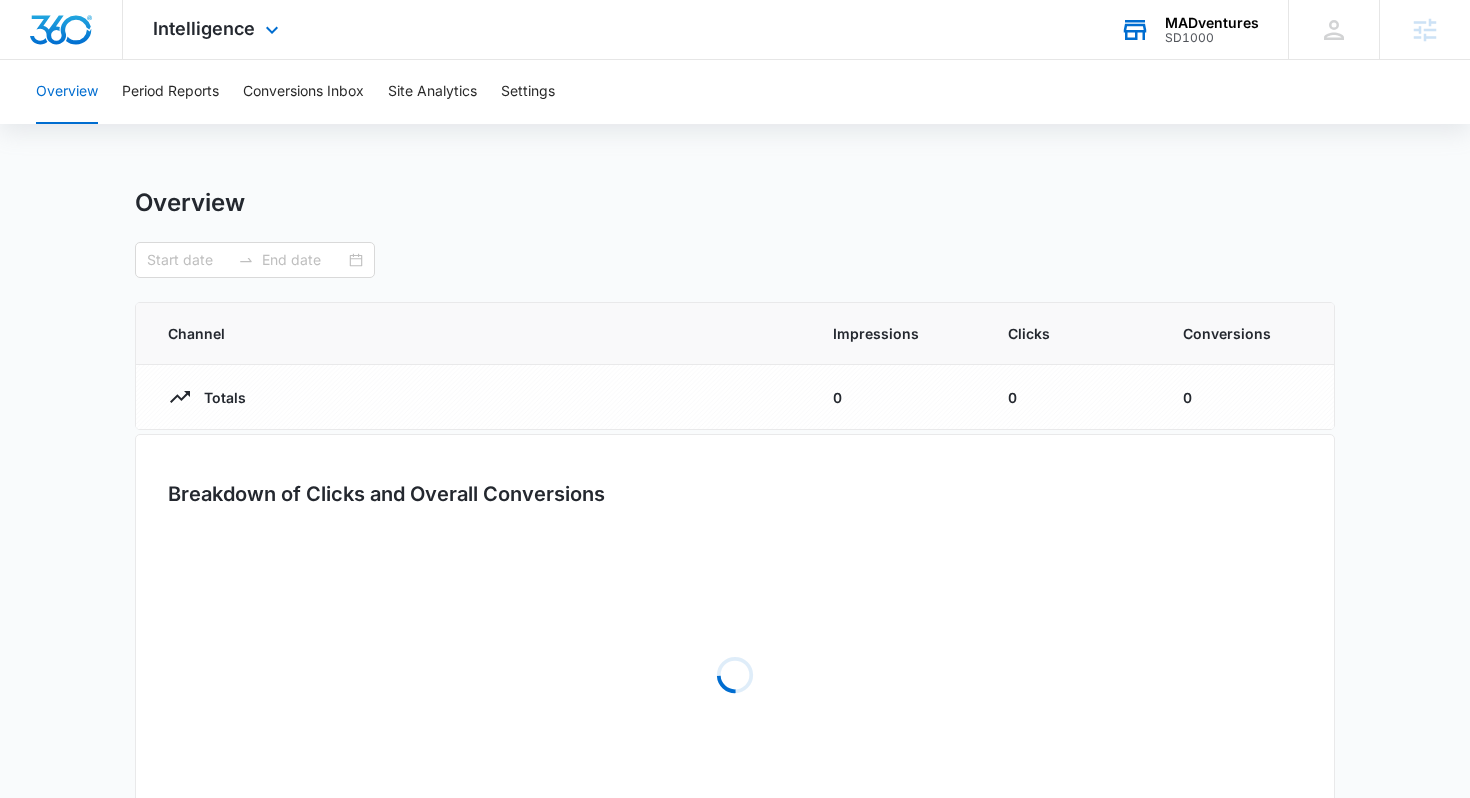 type on "07/07/2025" 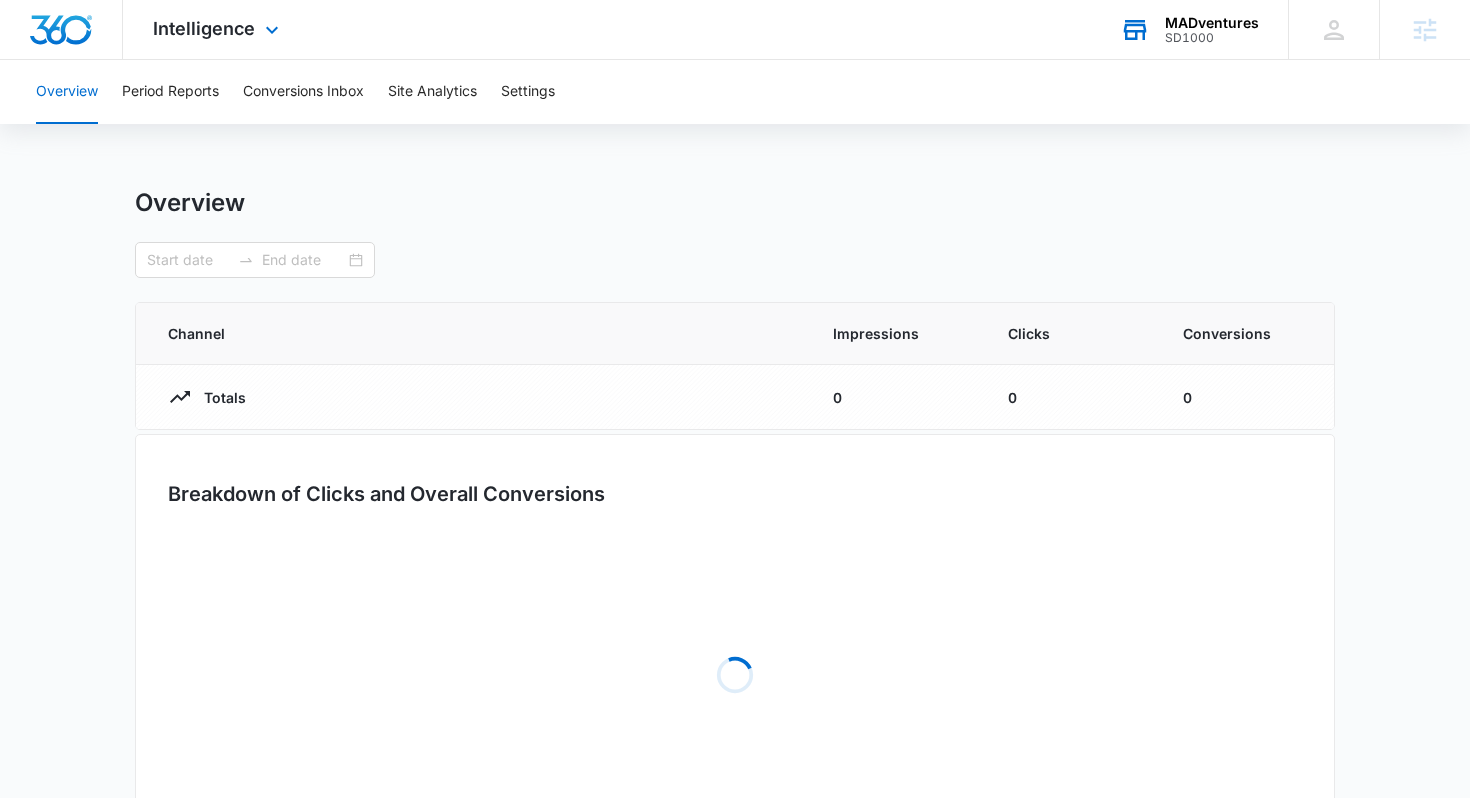 type on "08/06/2025" 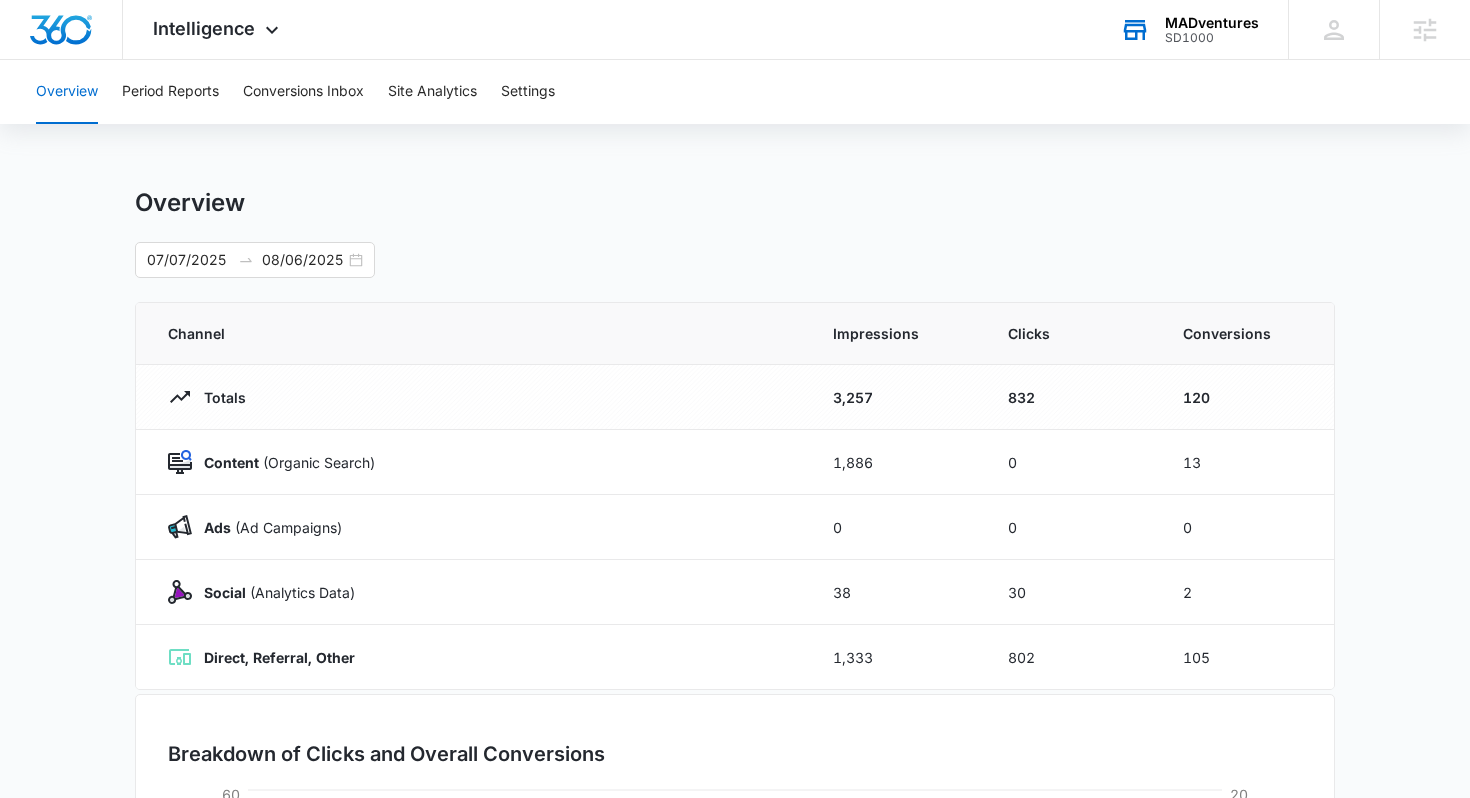 scroll, scrollTop: 87, scrollLeft: 0, axis: vertical 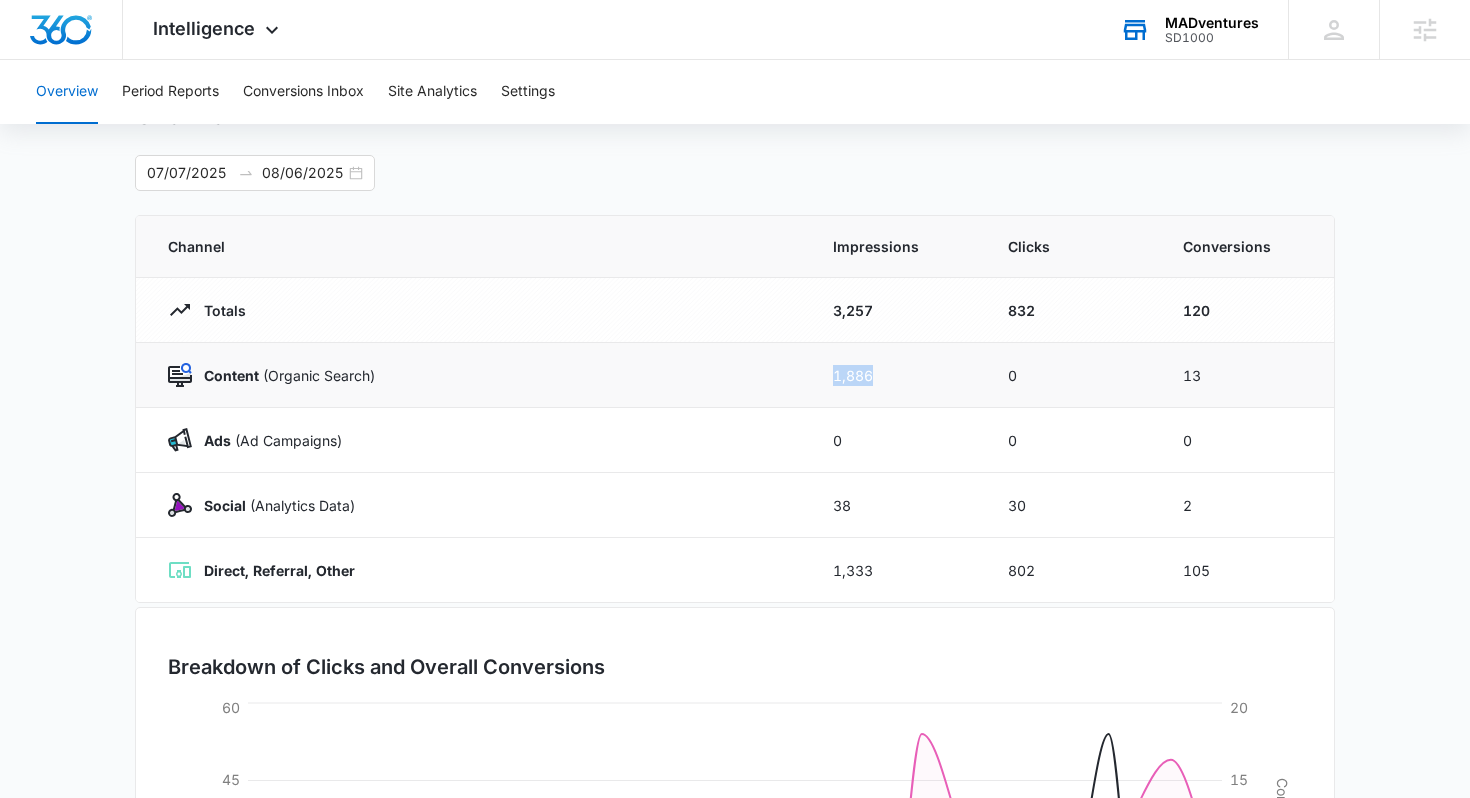 drag, startPoint x: 724, startPoint y: 380, endPoint x: 972, endPoint y: 383, distance: 248.01814 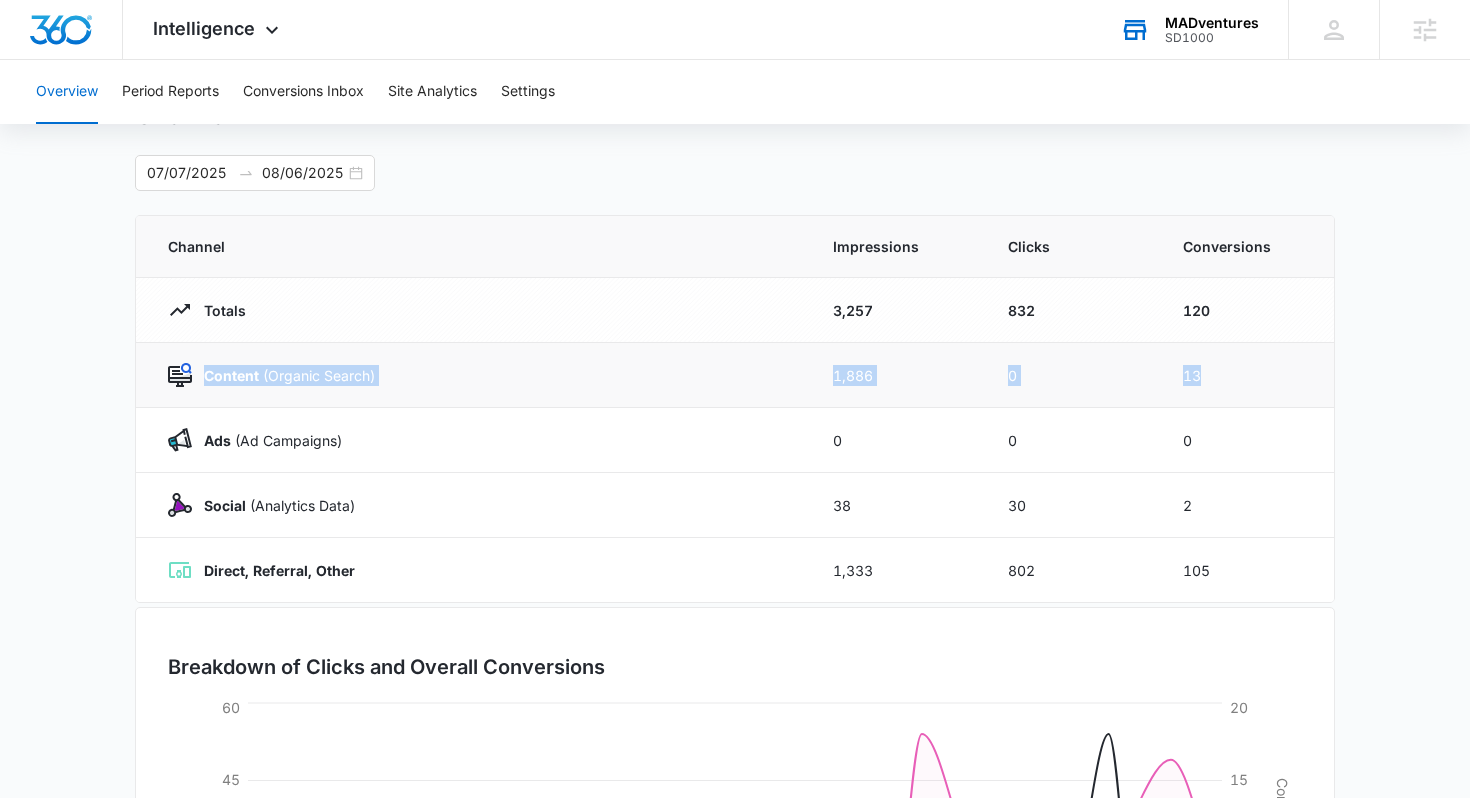 drag, startPoint x: 1243, startPoint y: 365, endPoint x: 604, endPoint y: 360, distance: 639.01953 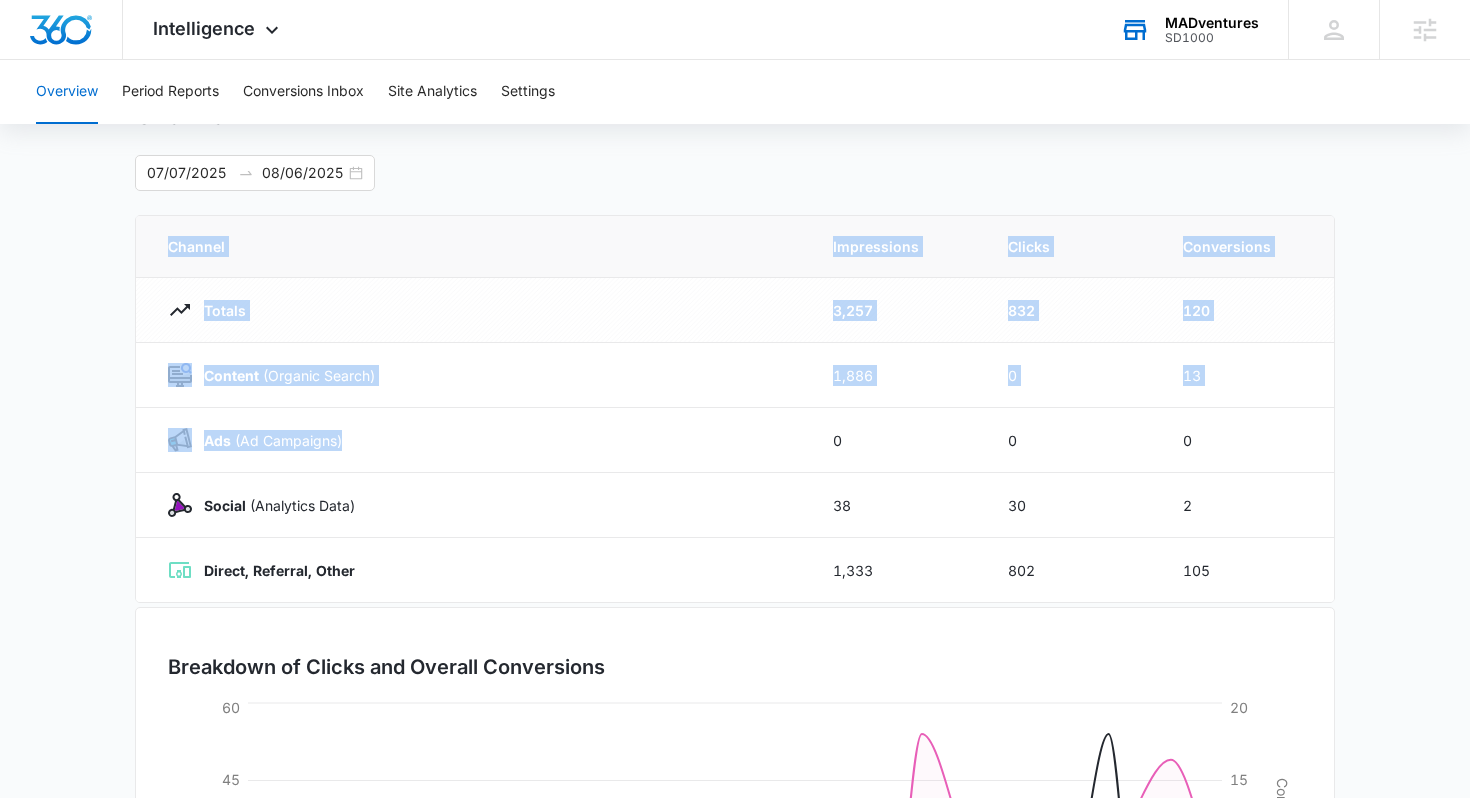 drag, startPoint x: 359, startPoint y: 439, endPoint x: 133, endPoint y: 443, distance: 226.0354 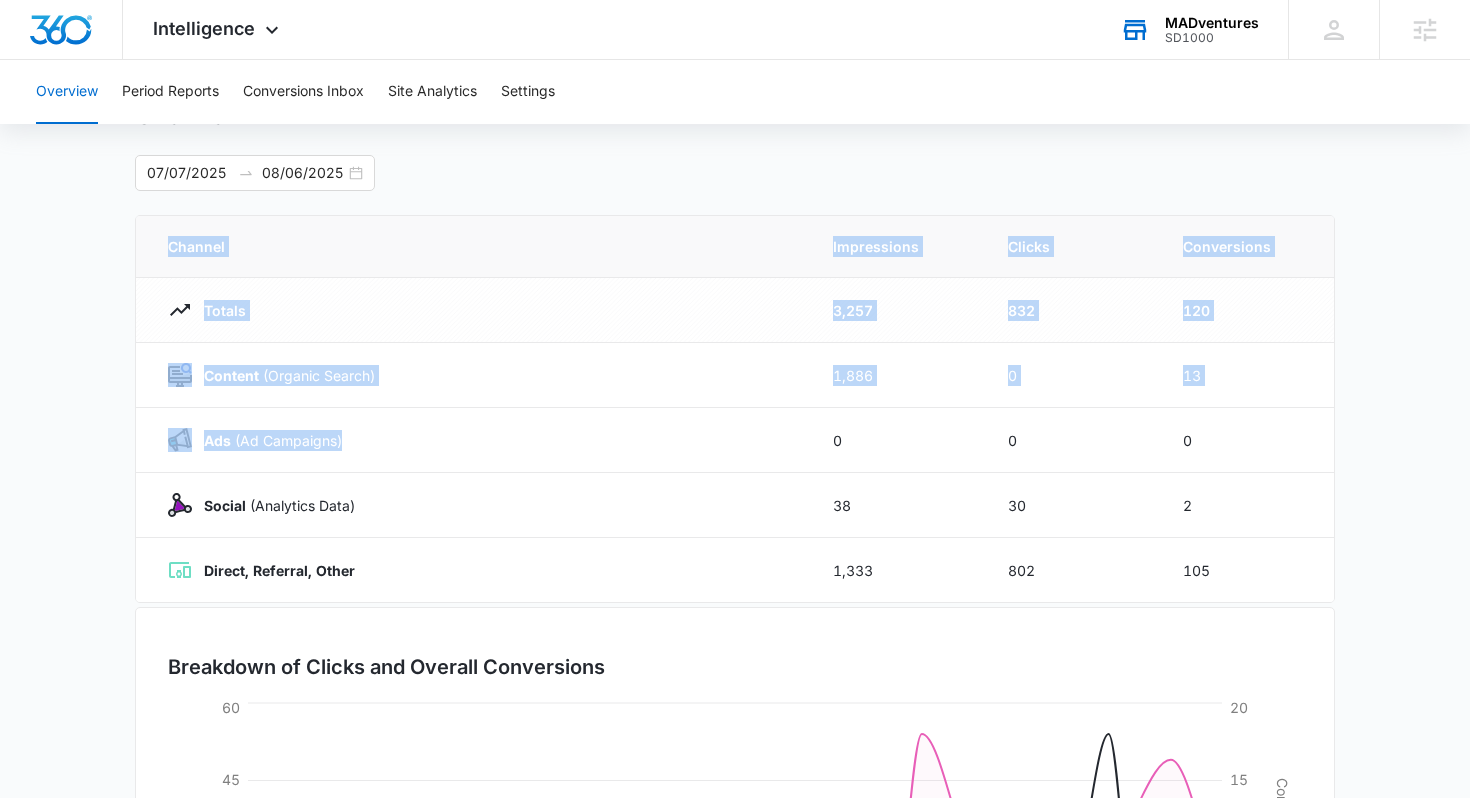 click on "Overview 07/07/2025 08/06/2025 Channel Impressions Clicks Conversions Totals   3,257 832 120 Content   (Organic Search) 1,886 0 13 Ads   (Ad Campaigns) 0 0 0 Social   (Analytics Data) 38 30 2 Direct, Referral, Other   1,333 802 105 Breakdown of Clicks and Overall Conversions 07/07/2025 07/12/2025 07/17/2025 07/22/2025 07/27/2025 08/01/2025 08/06/2025 0 15 30 45 60 Clicks 0 5 10 15 20 Conversions Organic Search Ad Campaigns Social Direct, Referral, Other Conversions" at bounding box center (735, 626) 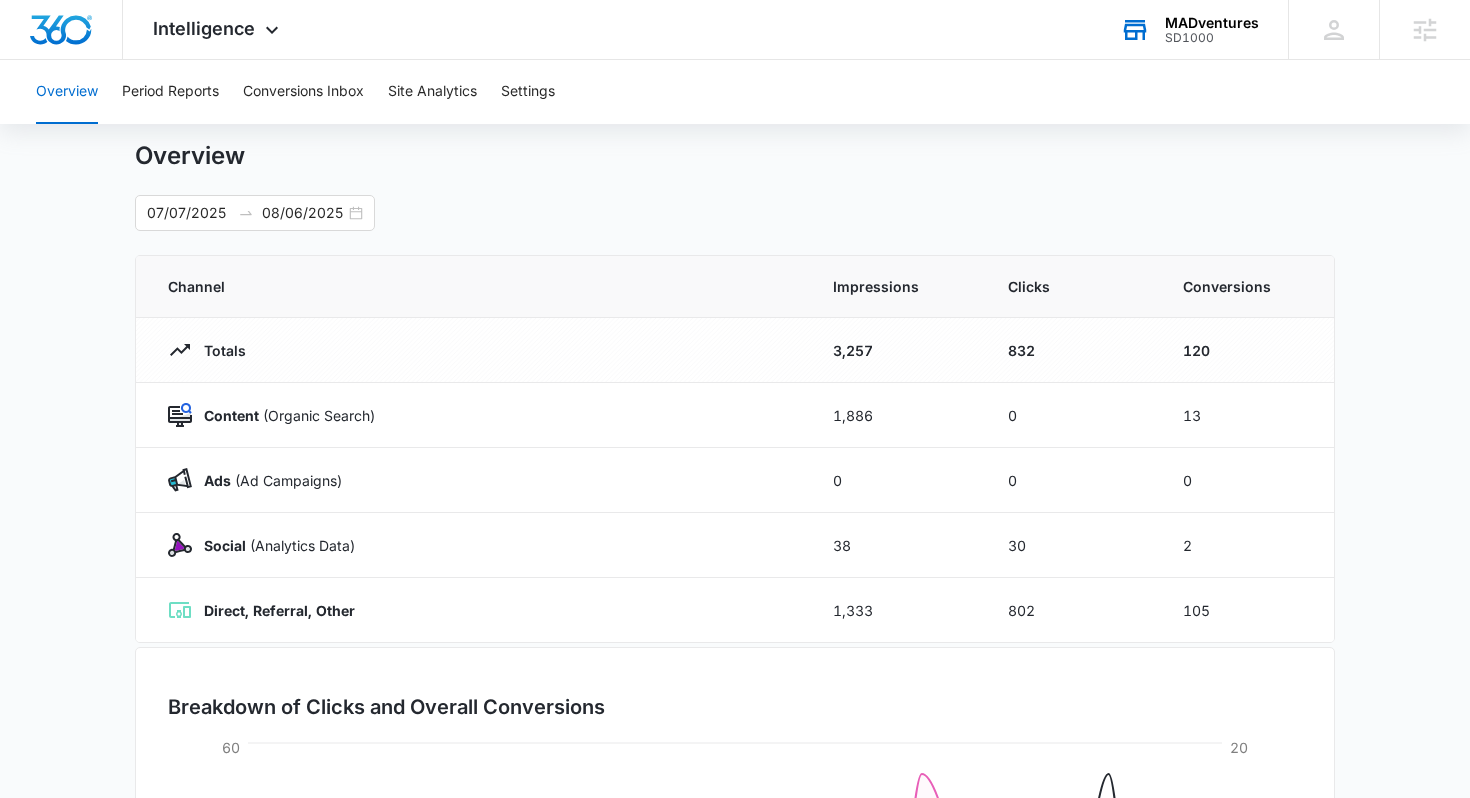 scroll, scrollTop: 48, scrollLeft: 0, axis: vertical 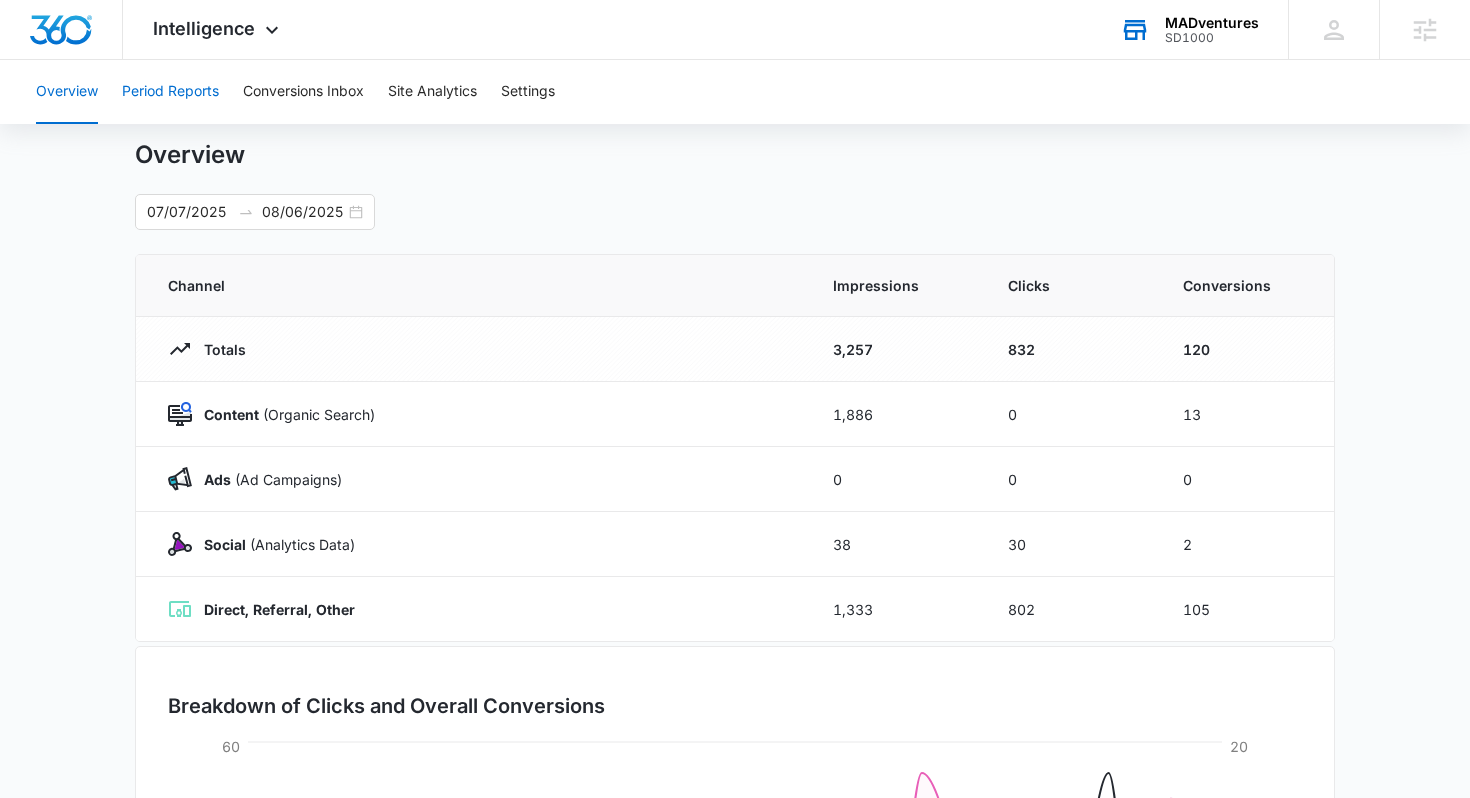click on "Period Reports" at bounding box center (170, 92) 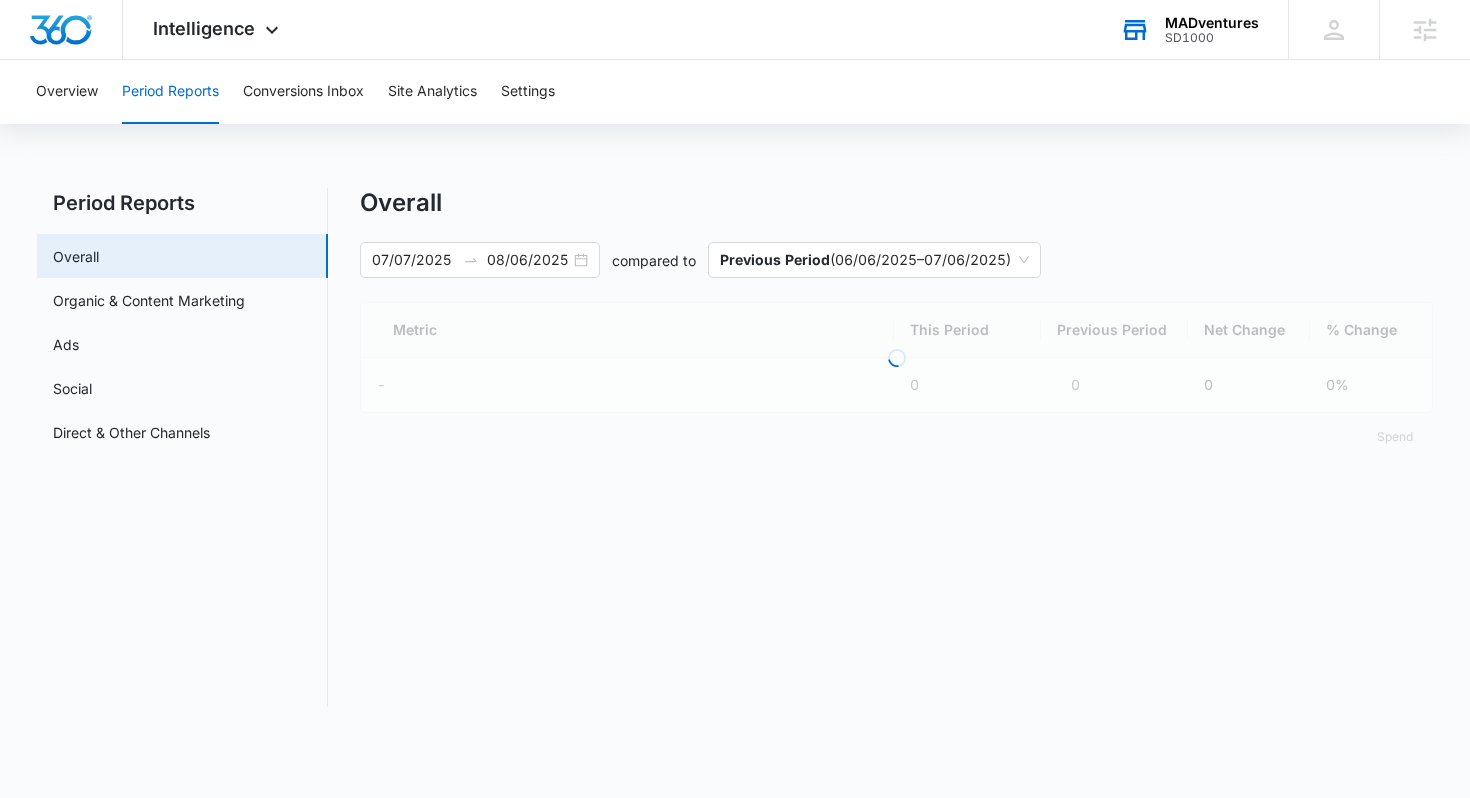 scroll, scrollTop: 0, scrollLeft: 0, axis: both 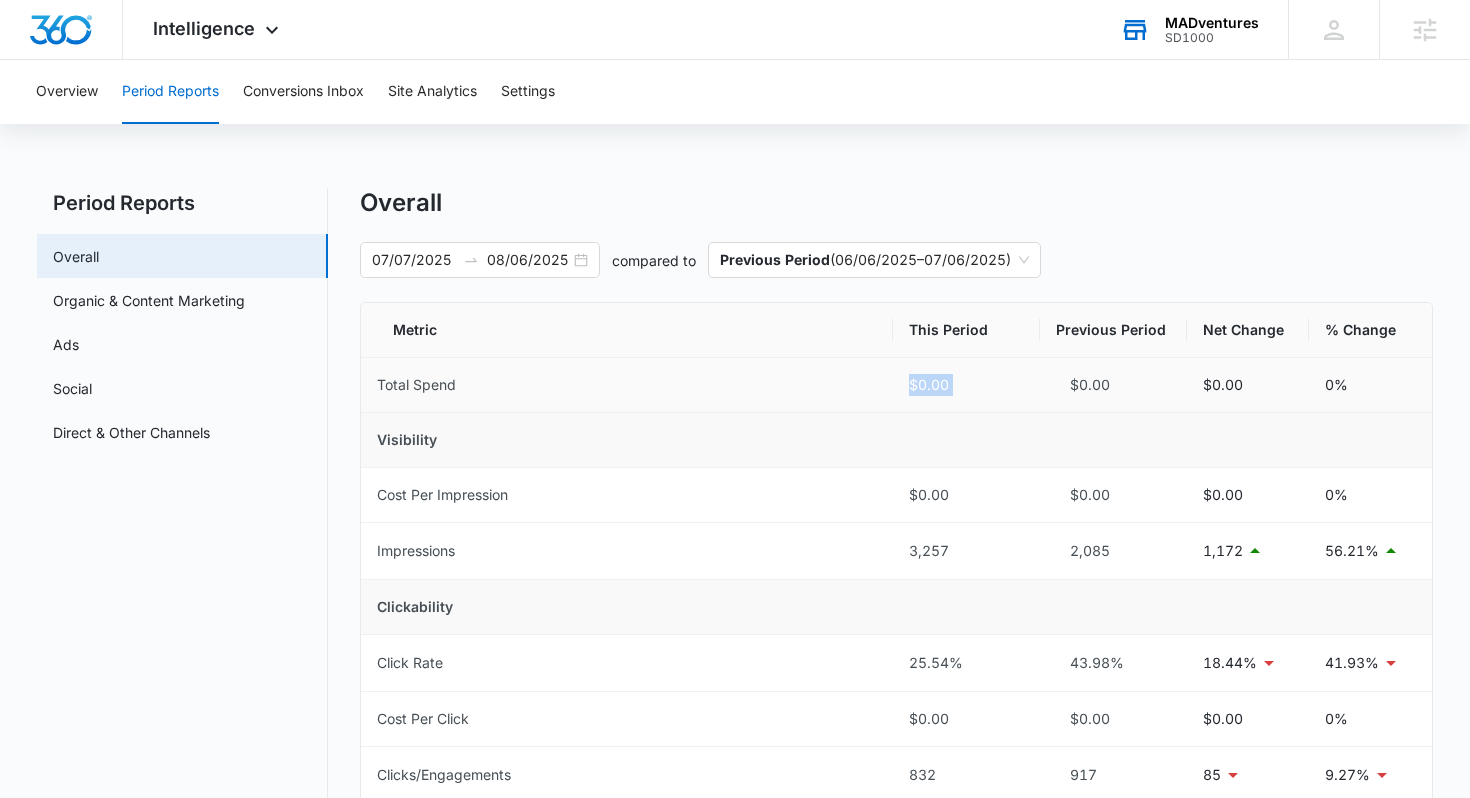 drag, startPoint x: 845, startPoint y: 385, endPoint x: 1062, endPoint y: 382, distance: 217.02074 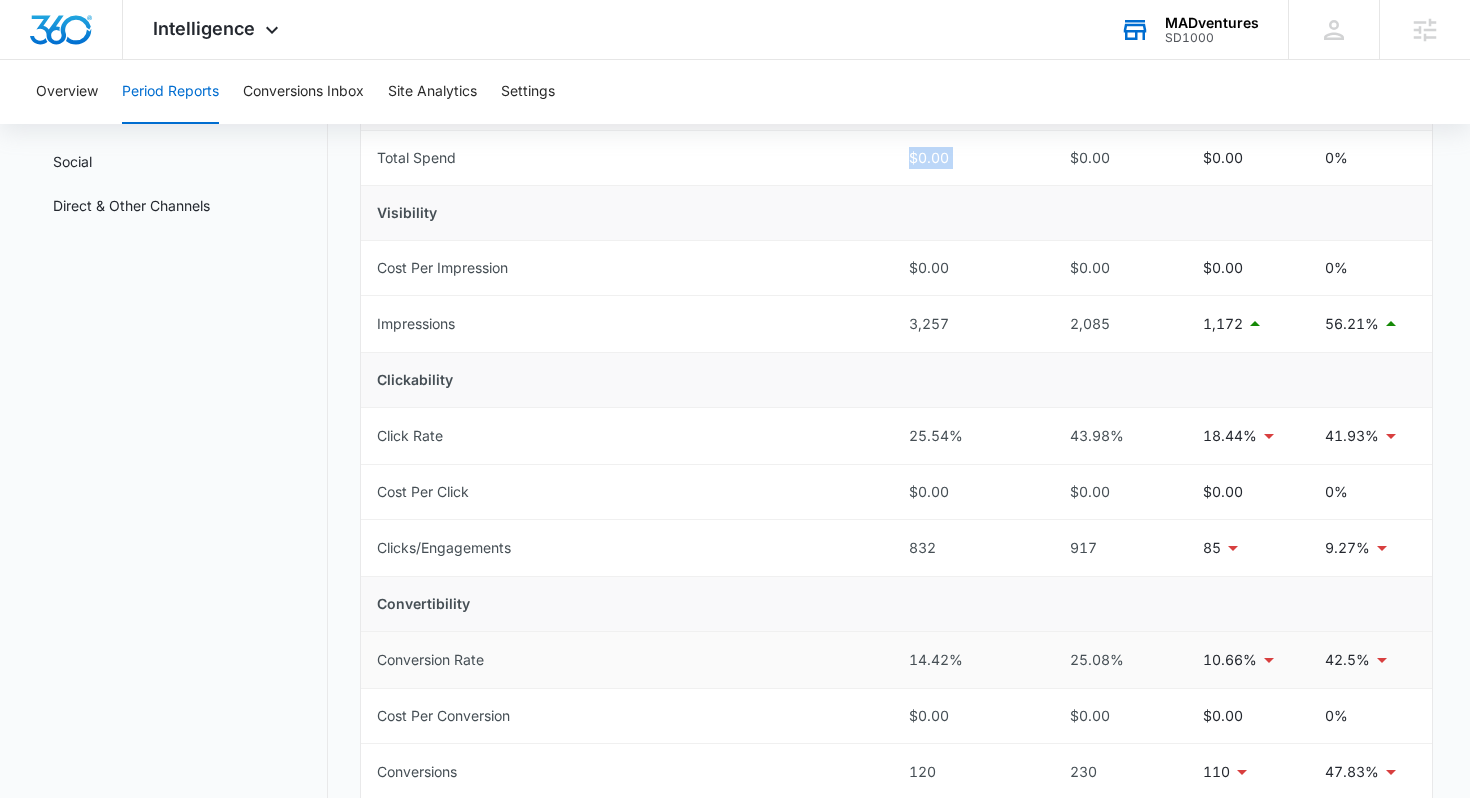 scroll, scrollTop: 285, scrollLeft: 0, axis: vertical 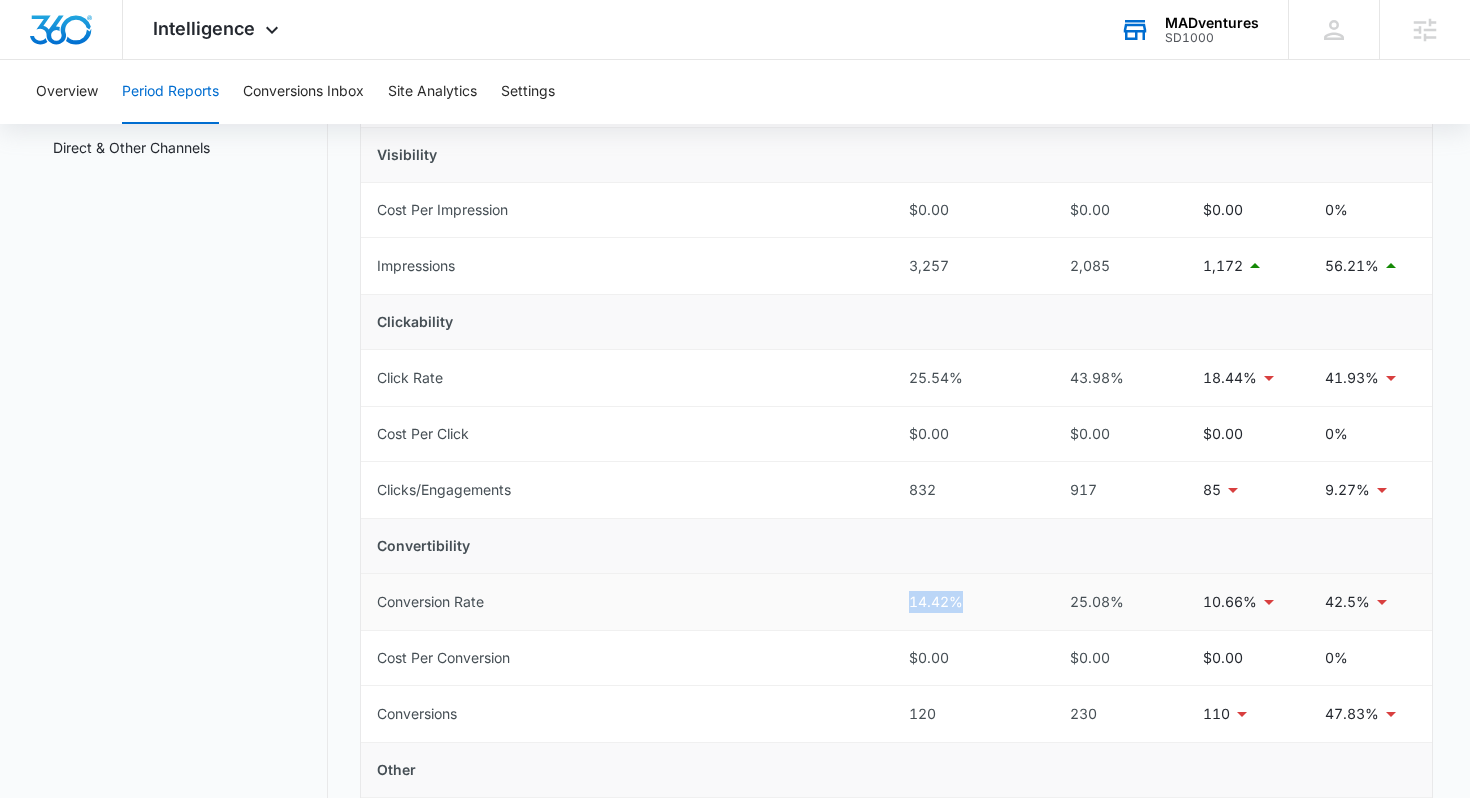 drag, startPoint x: 878, startPoint y: 591, endPoint x: 988, endPoint y: 592, distance: 110.00455 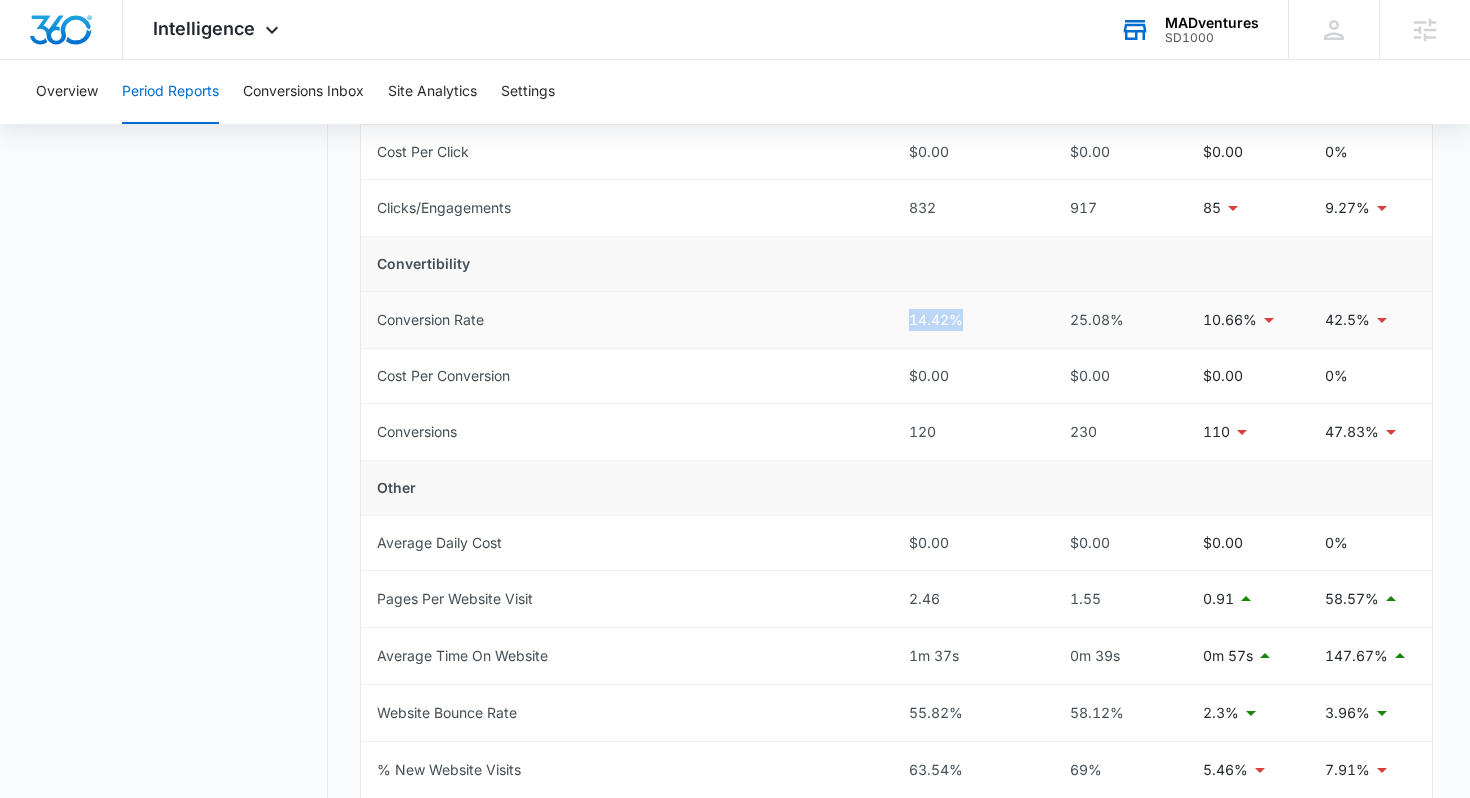scroll, scrollTop: 566, scrollLeft: 0, axis: vertical 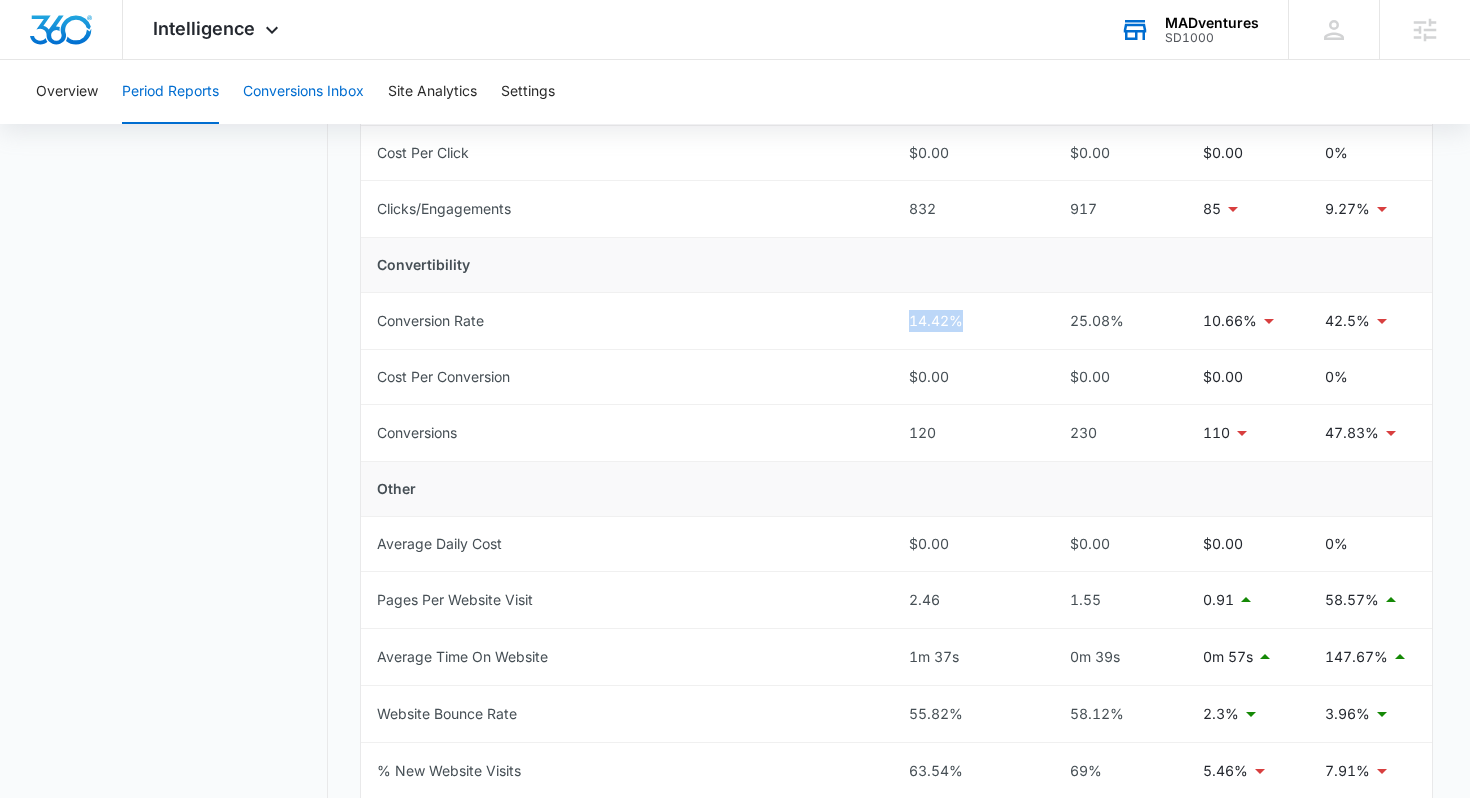 click on "Conversions Inbox" at bounding box center (303, 92) 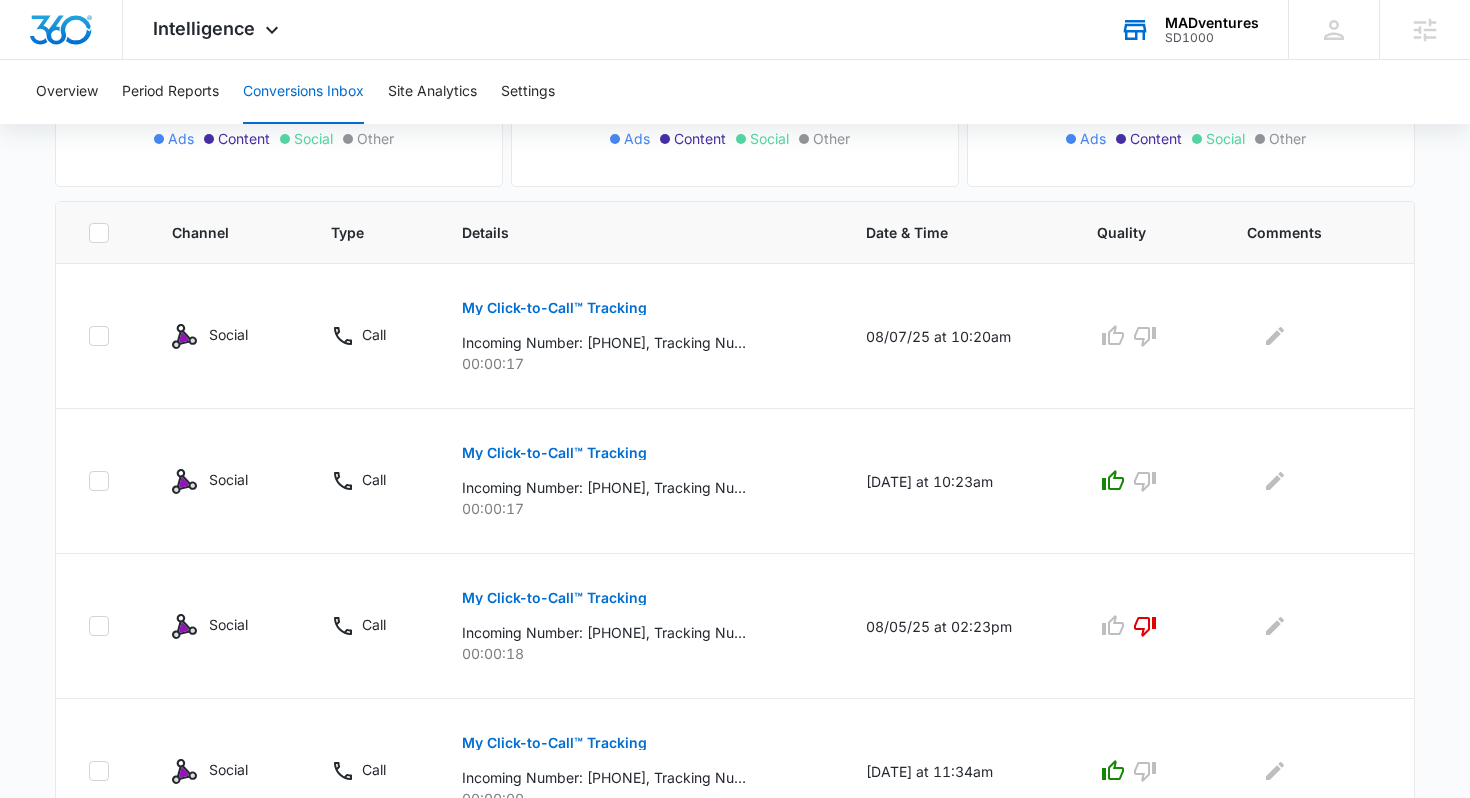 scroll, scrollTop: 404, scrollLeft: 0, axis: vertical 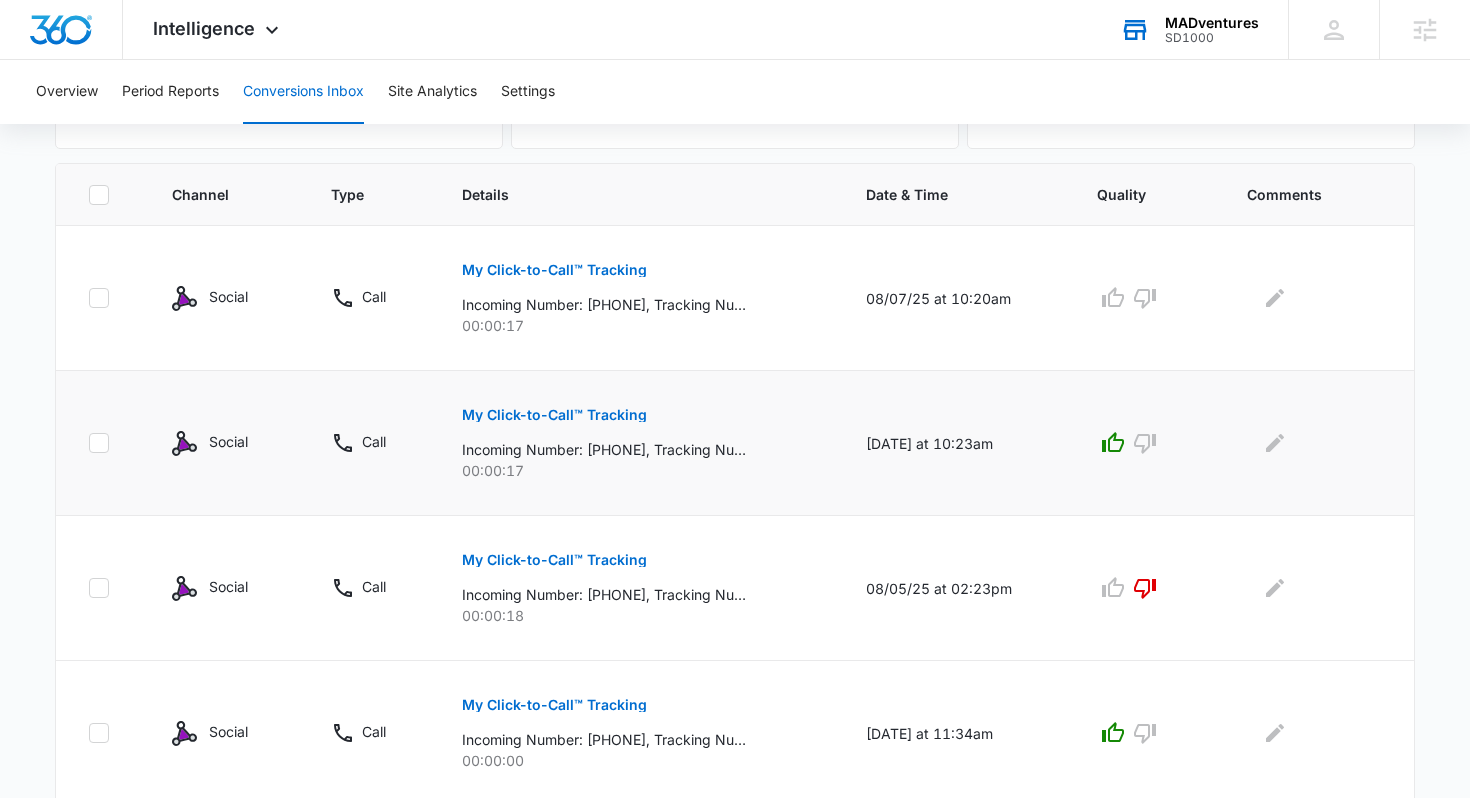 click on "My Click-to-Call™ Tracking Incoming Number: [PHONE], Tracking Number: [PHONE], Ring To: [PHONE], Caller Id: [PHONE], Duration: 00:00:17, Title: Social Media 00:00:17" at bounding box center (640, 436) 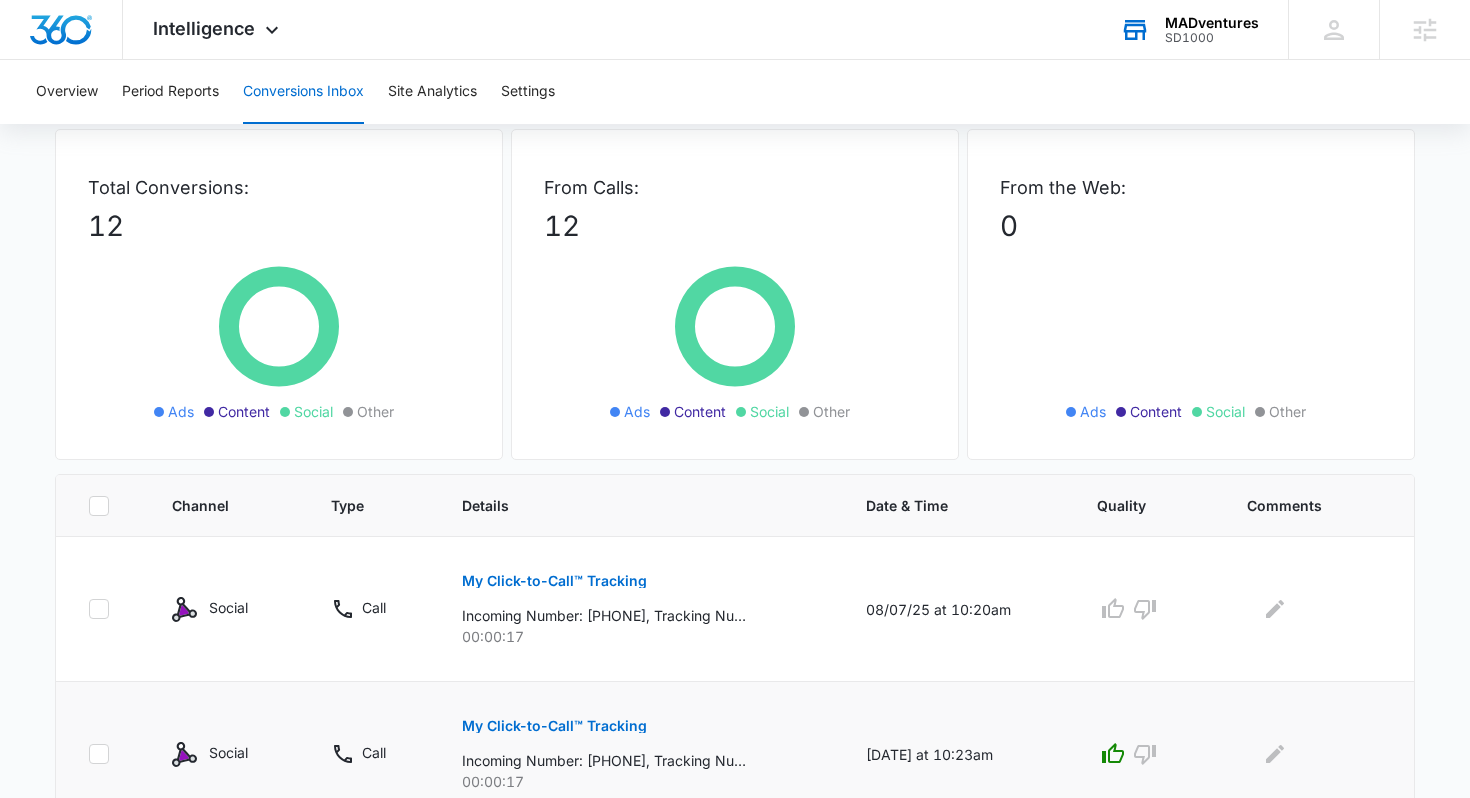 scroll, scrollTop: 0, scrollLeft: 0, axis: both 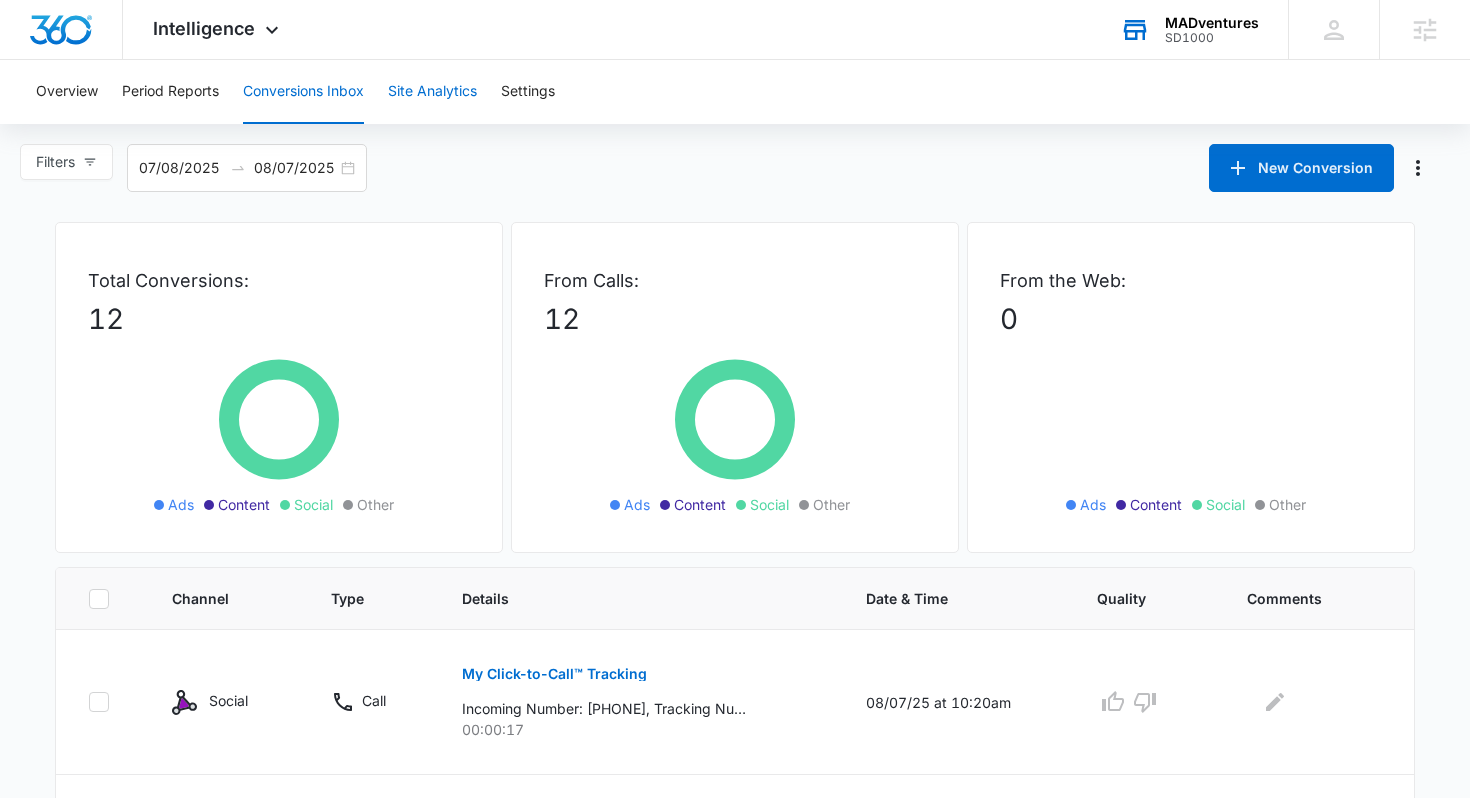 click on "Site Analytics" at bounding box center [432, 92] 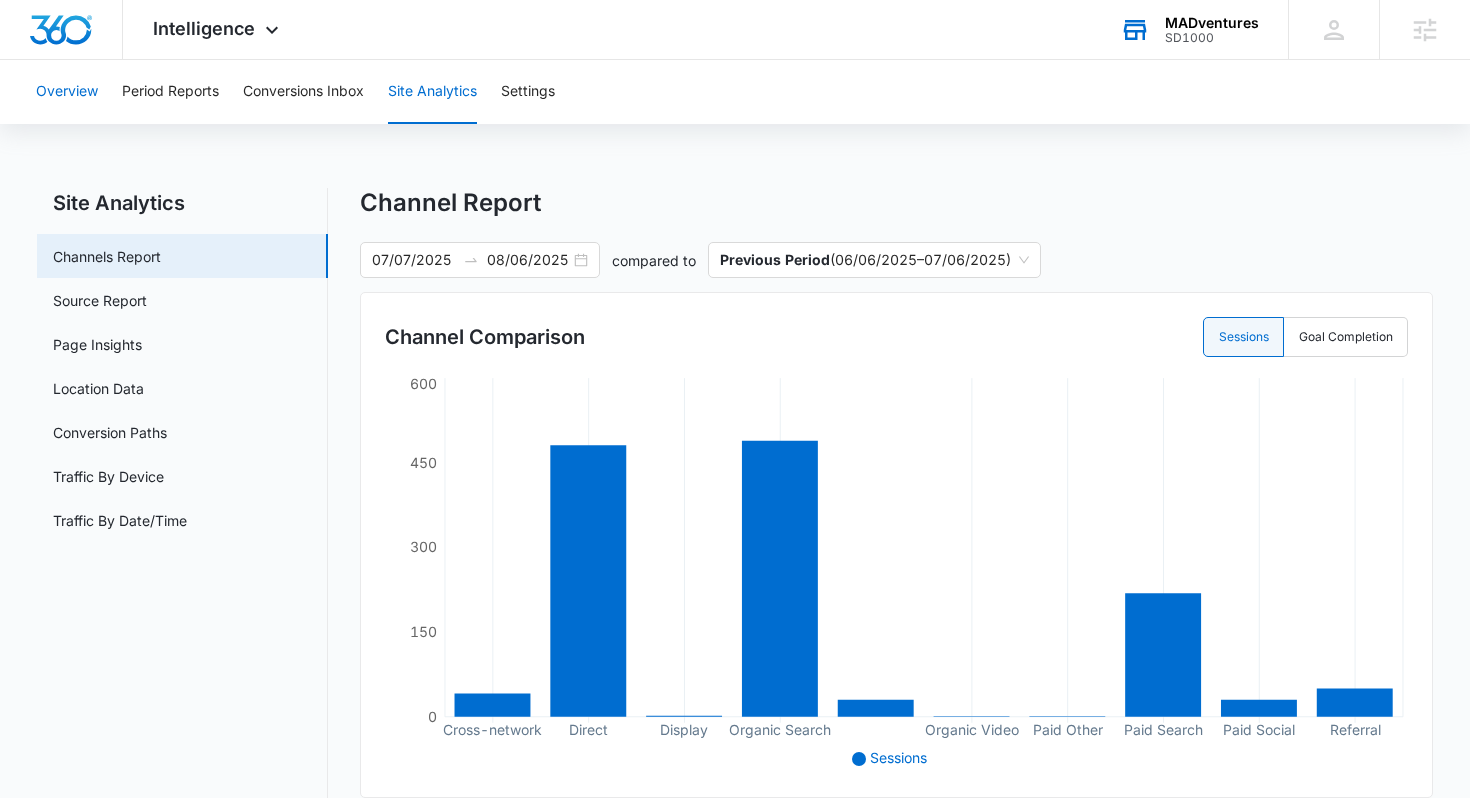 click on "Overview" at bounding box center [67, 92] 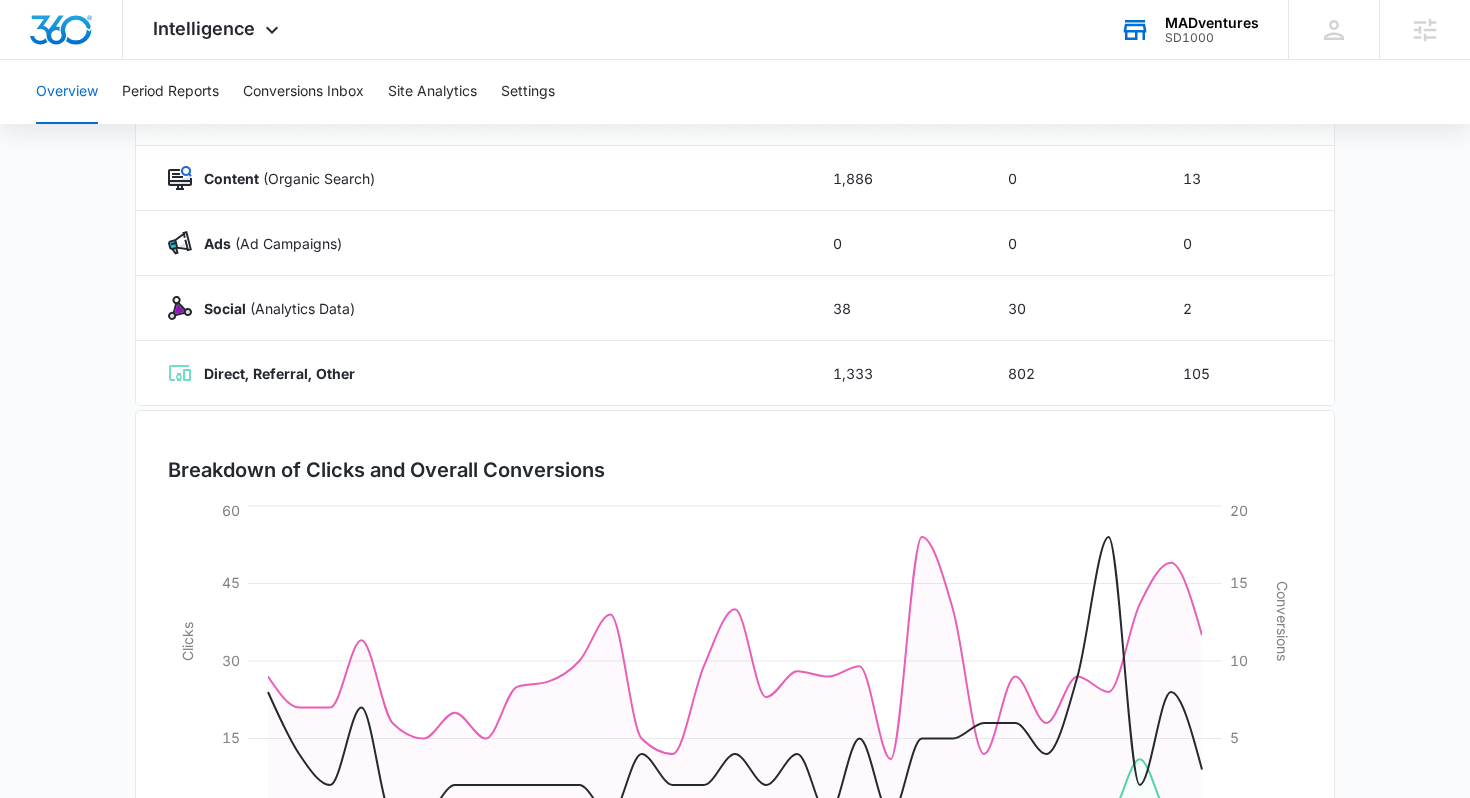 scroll, scrollTop: 0, scrollLeft: 0, axis: both 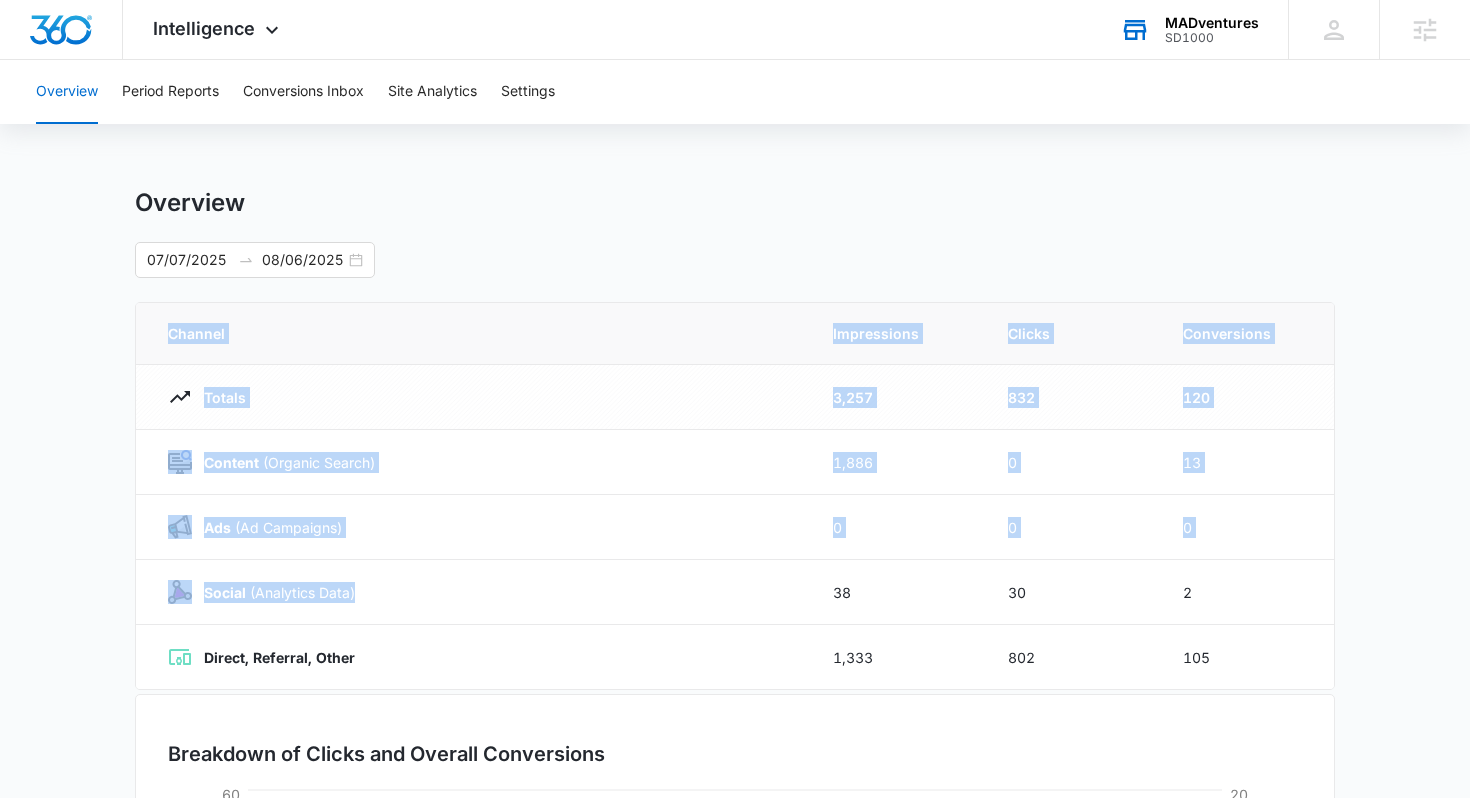 drag, startPoint x: 377, startPoint y: 596, endPoint x: 131, endPoint y: 599, distance: 246.0183 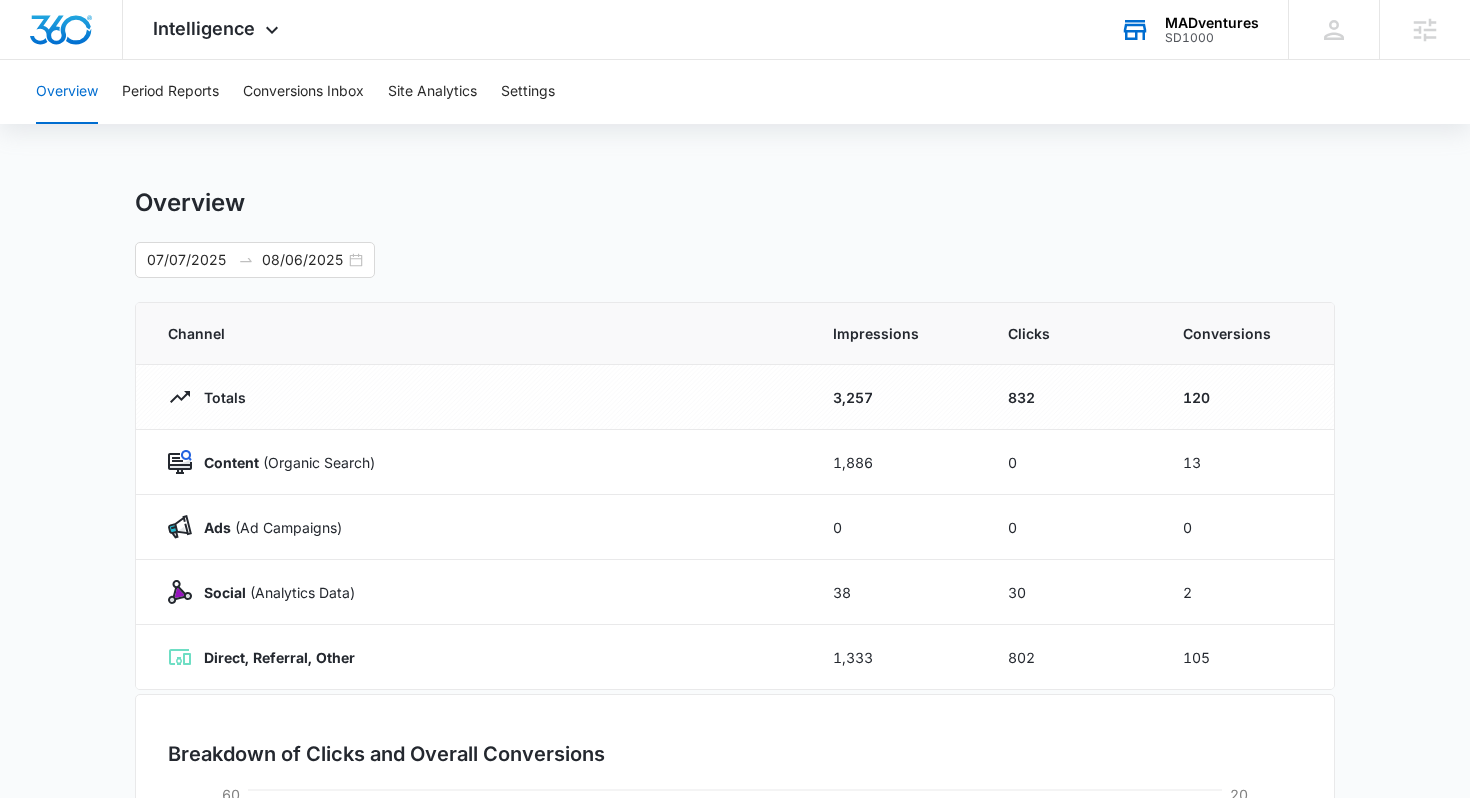 click on "Overview [DATE] [DATE]" at bounding box center (735, 233) 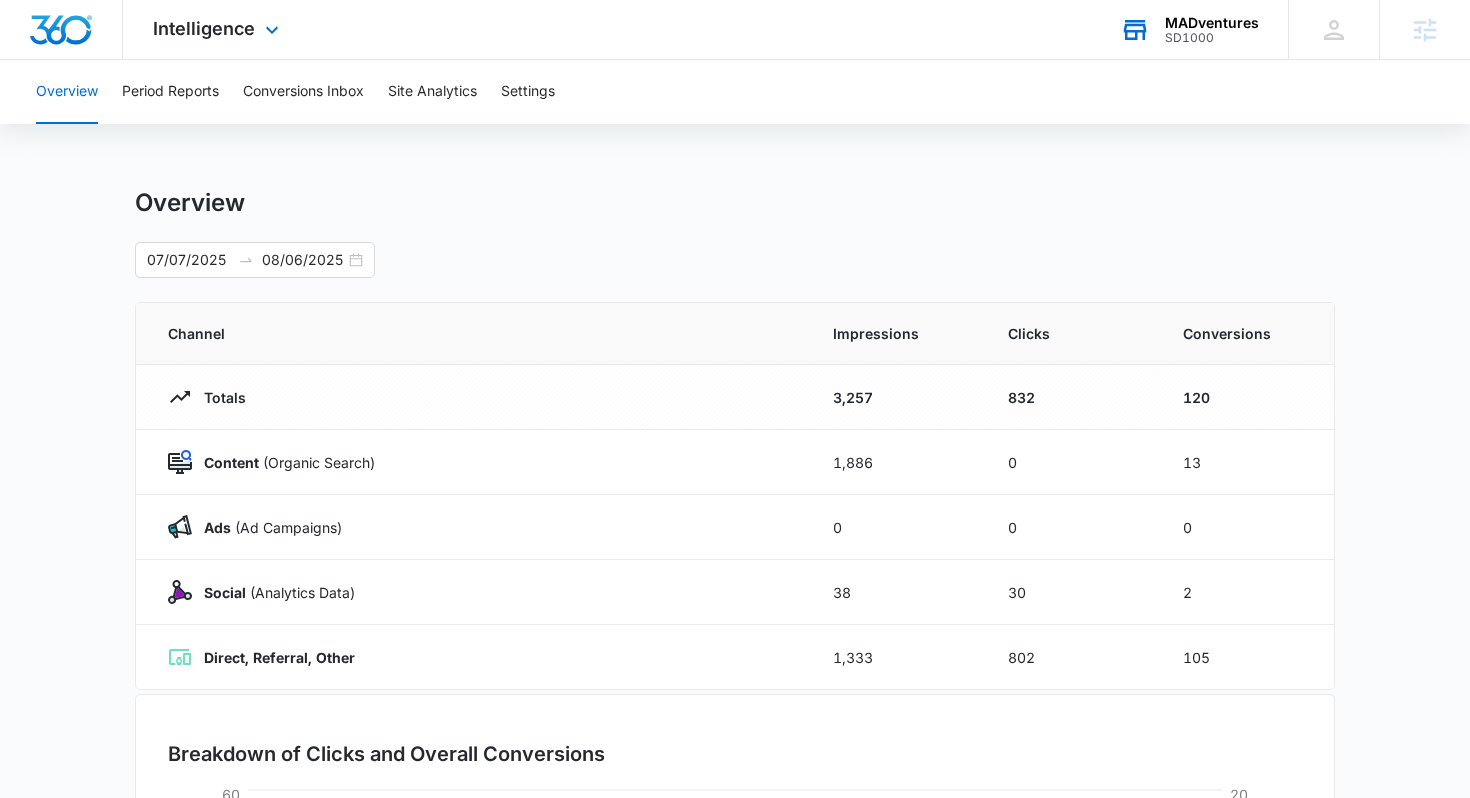 click on "Intelligence Apps Reputation Websites Forms CRM Email Social Shop Content Ads Intelligence Files Brand Settings" at bounding box center [218, 29] 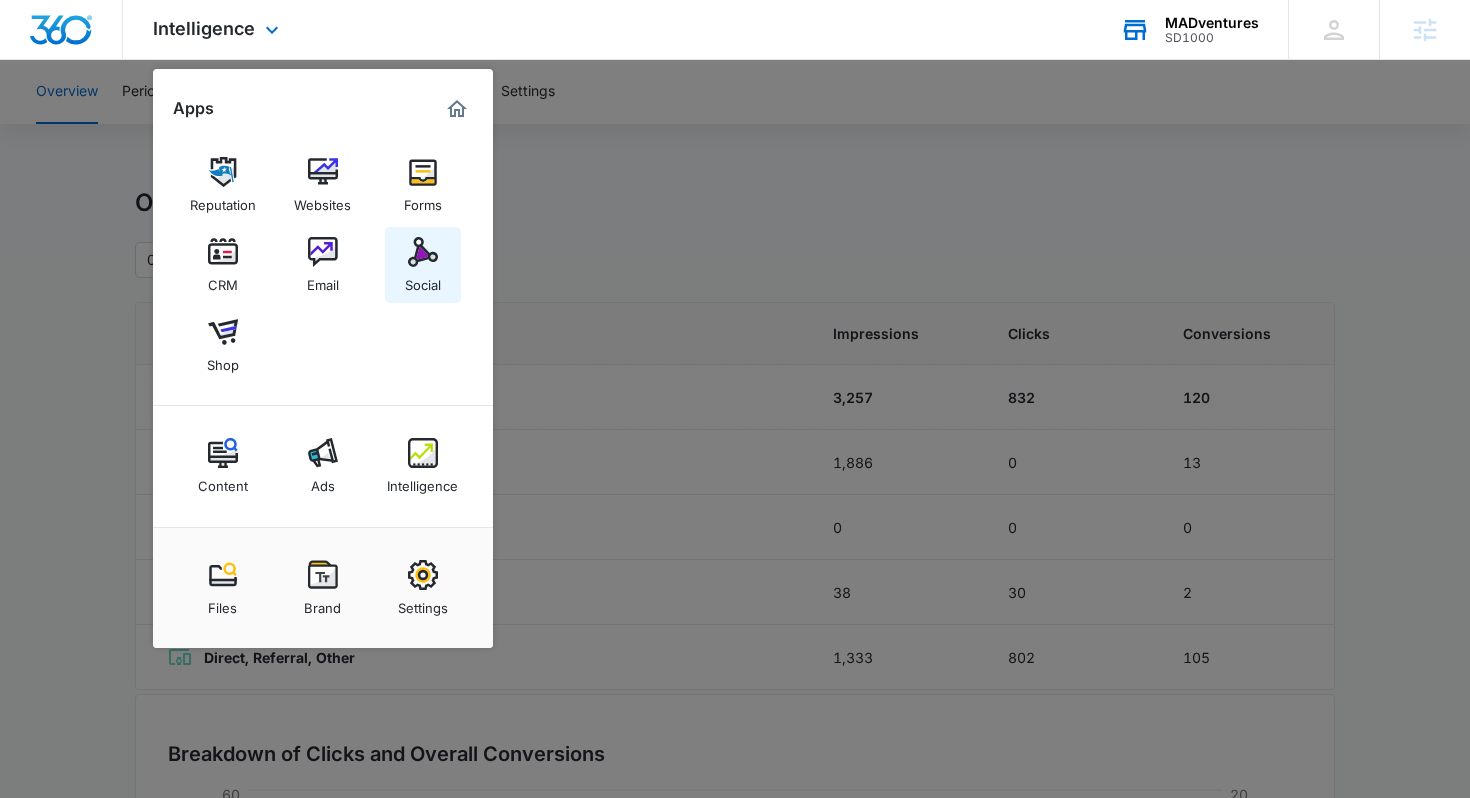 click at bounding box center [423, 252] 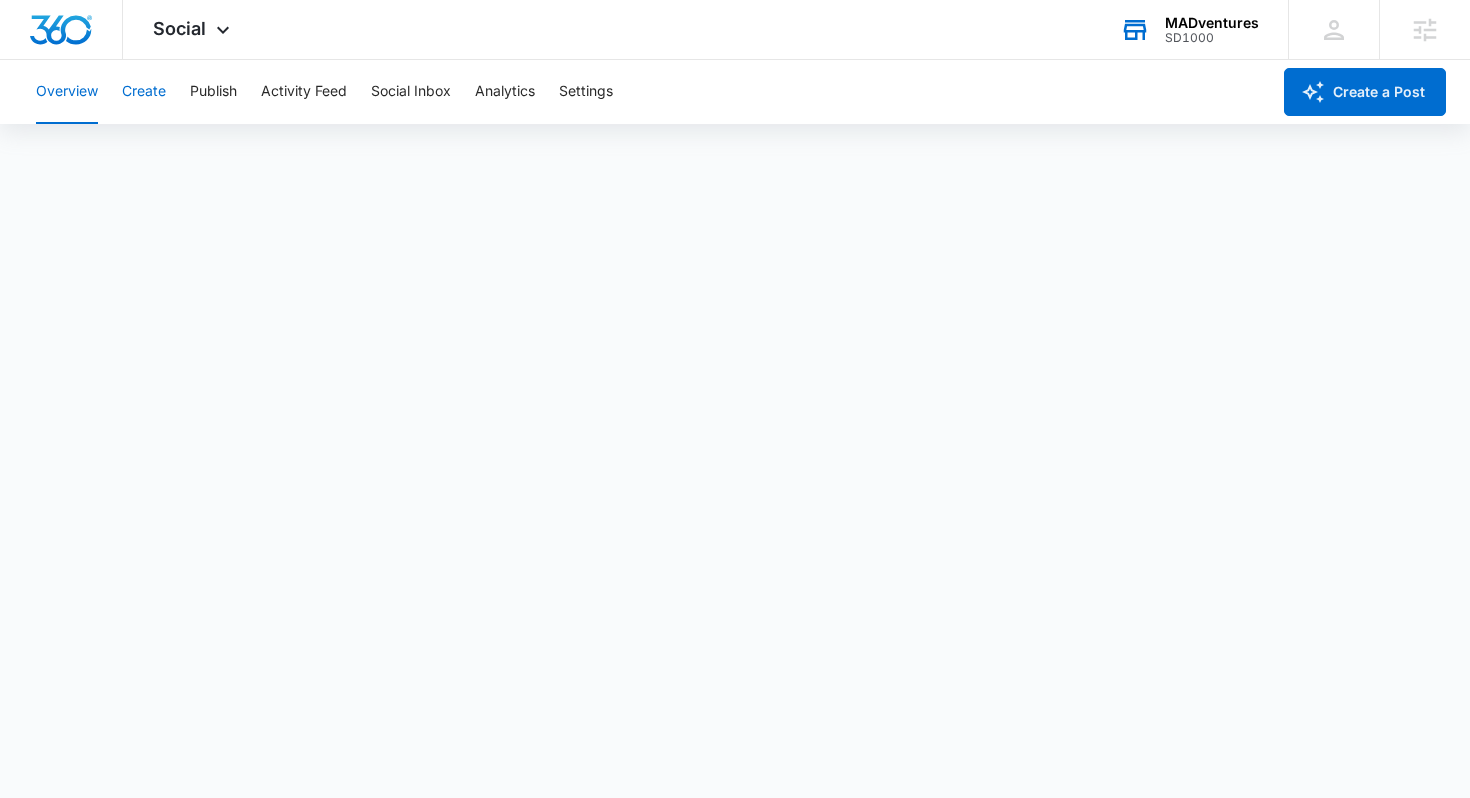click on "Create" at bounding box center (144, 92) 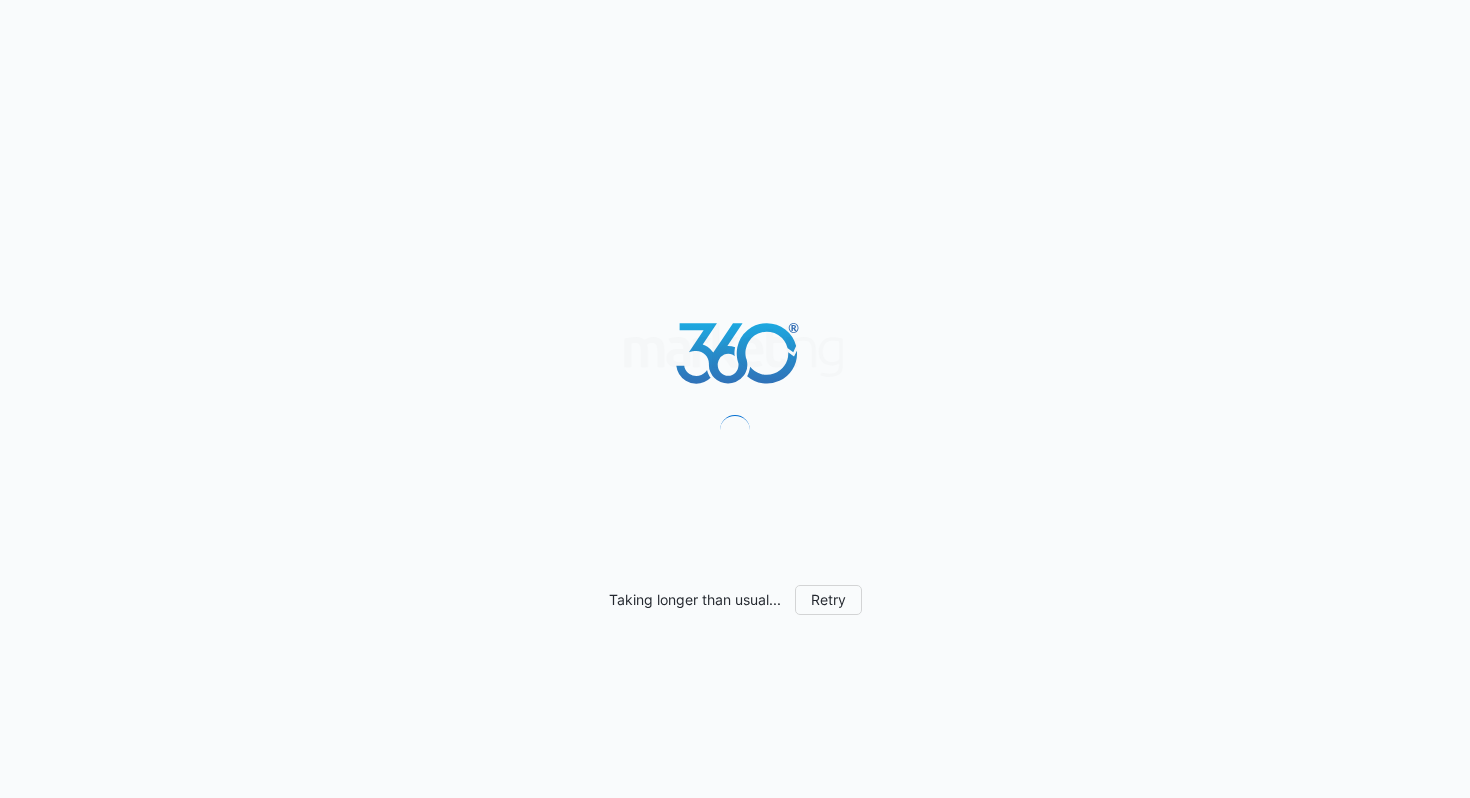 scroll, scrollTop: 0, scrollLeft: 0, axis: both 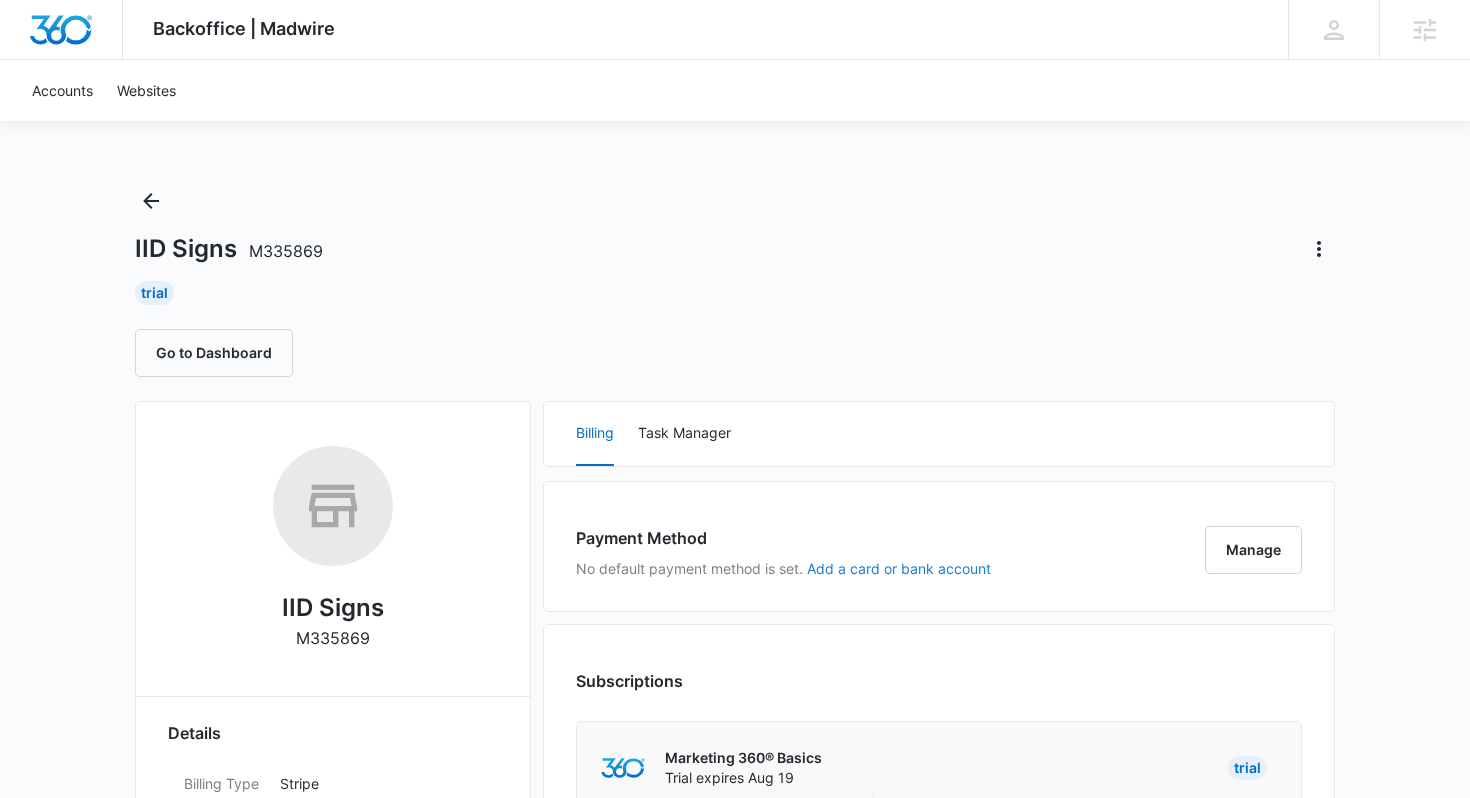 click on "Add a card or bank account" at bounding box center [899, 569] 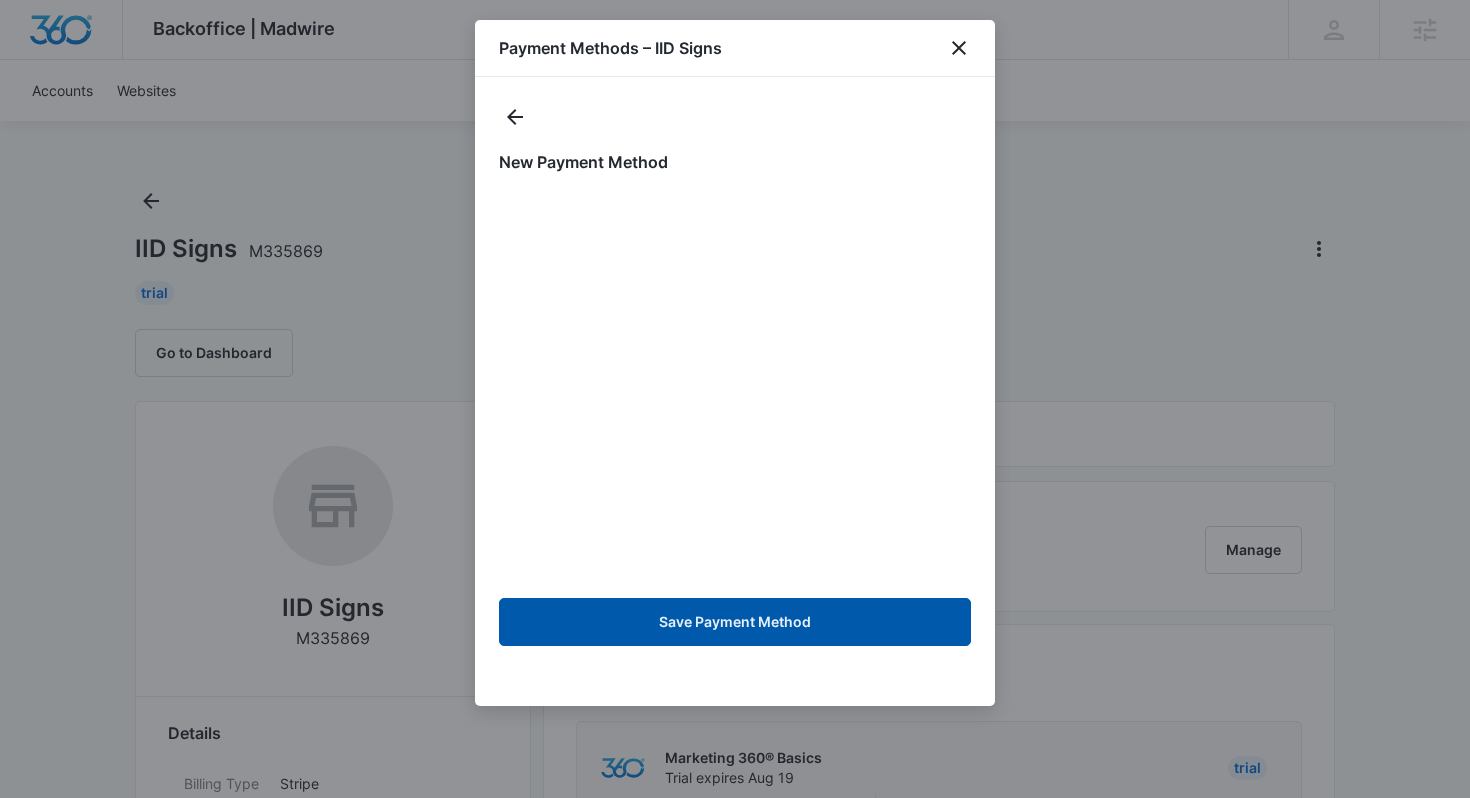 click on "Save Payment Method" at bounding box center [735, 622] 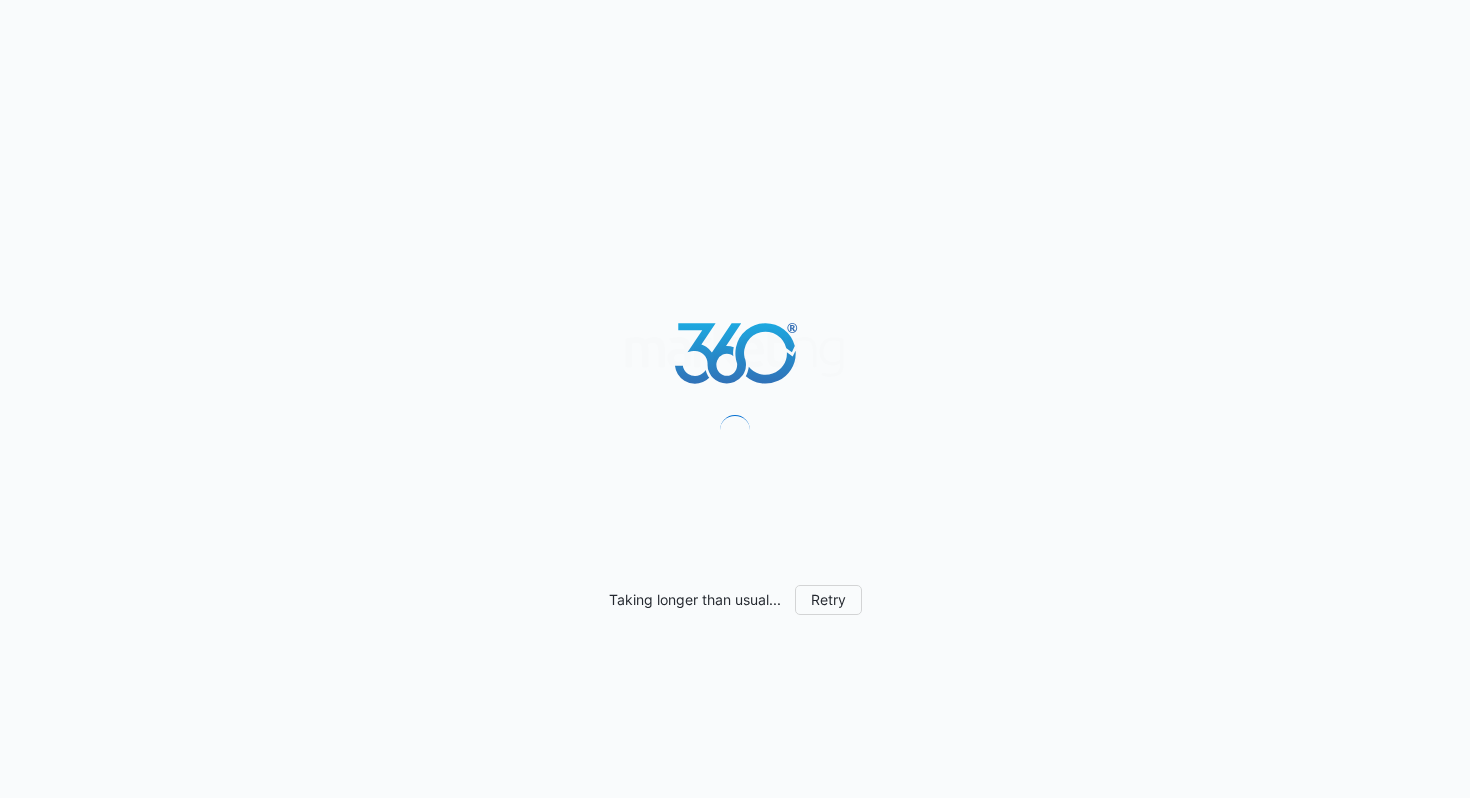 scroll, scrollTop: 0, scrollLeft: 0, axis: both 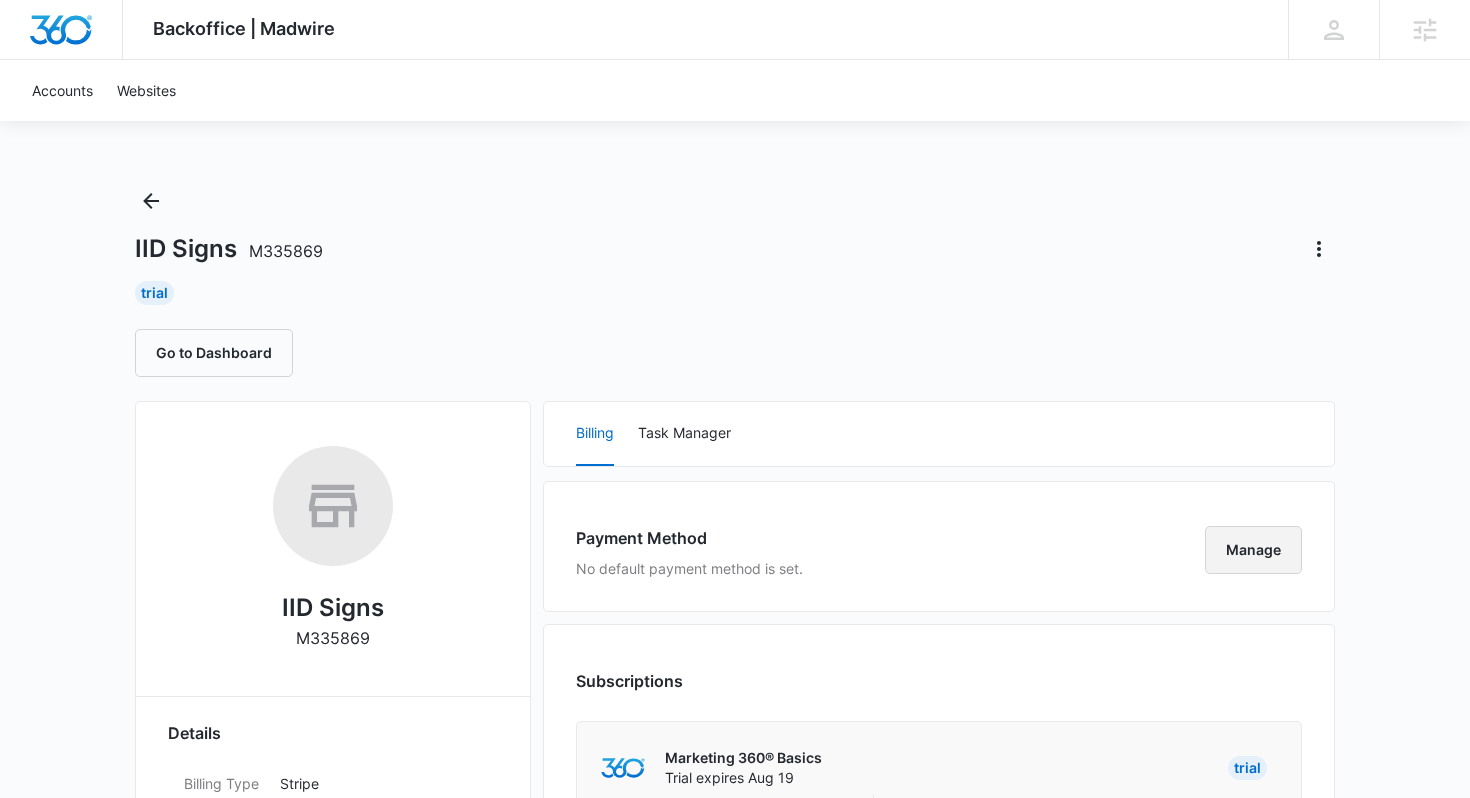 click on "Manage" at bounding box center [1253, 550] 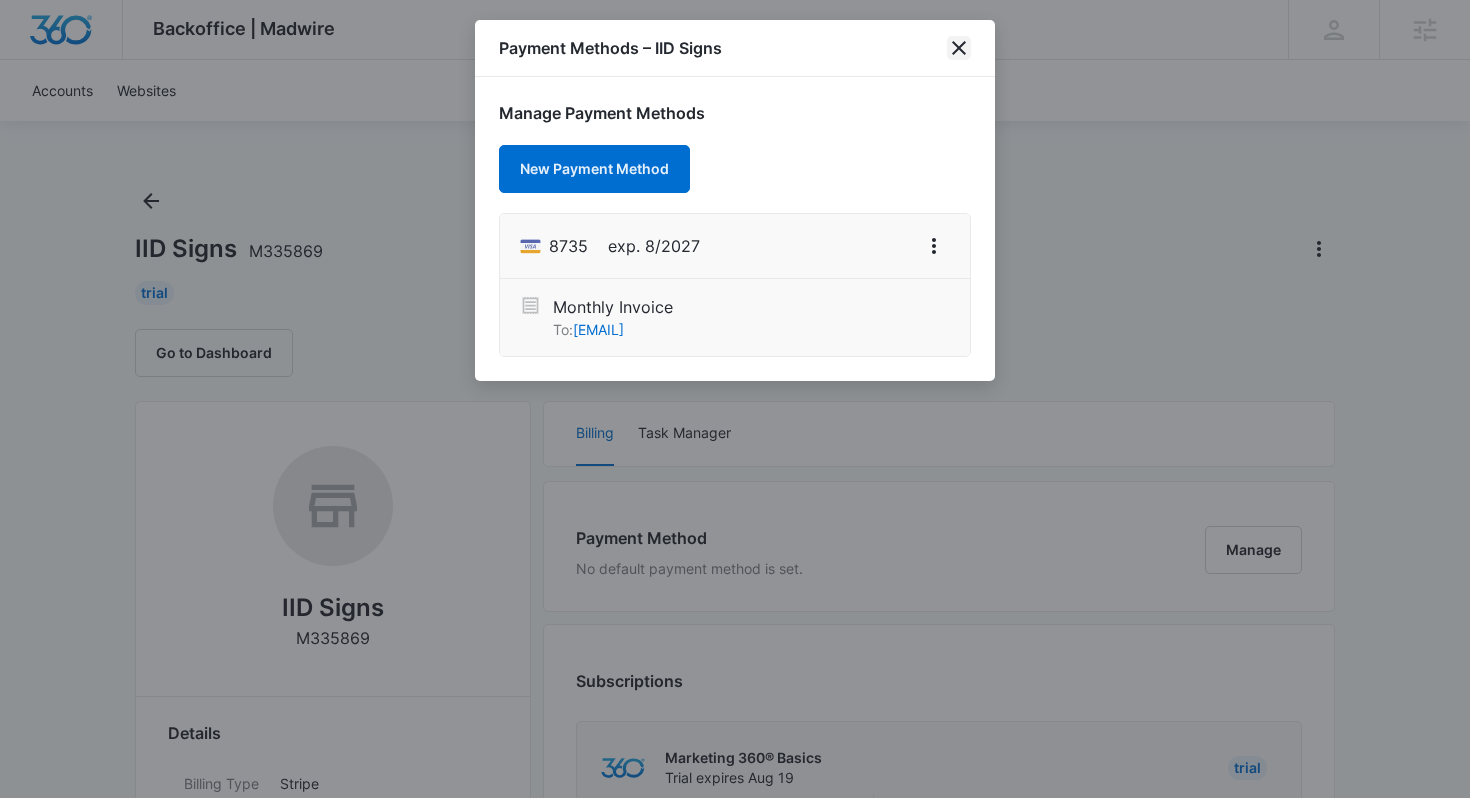click 